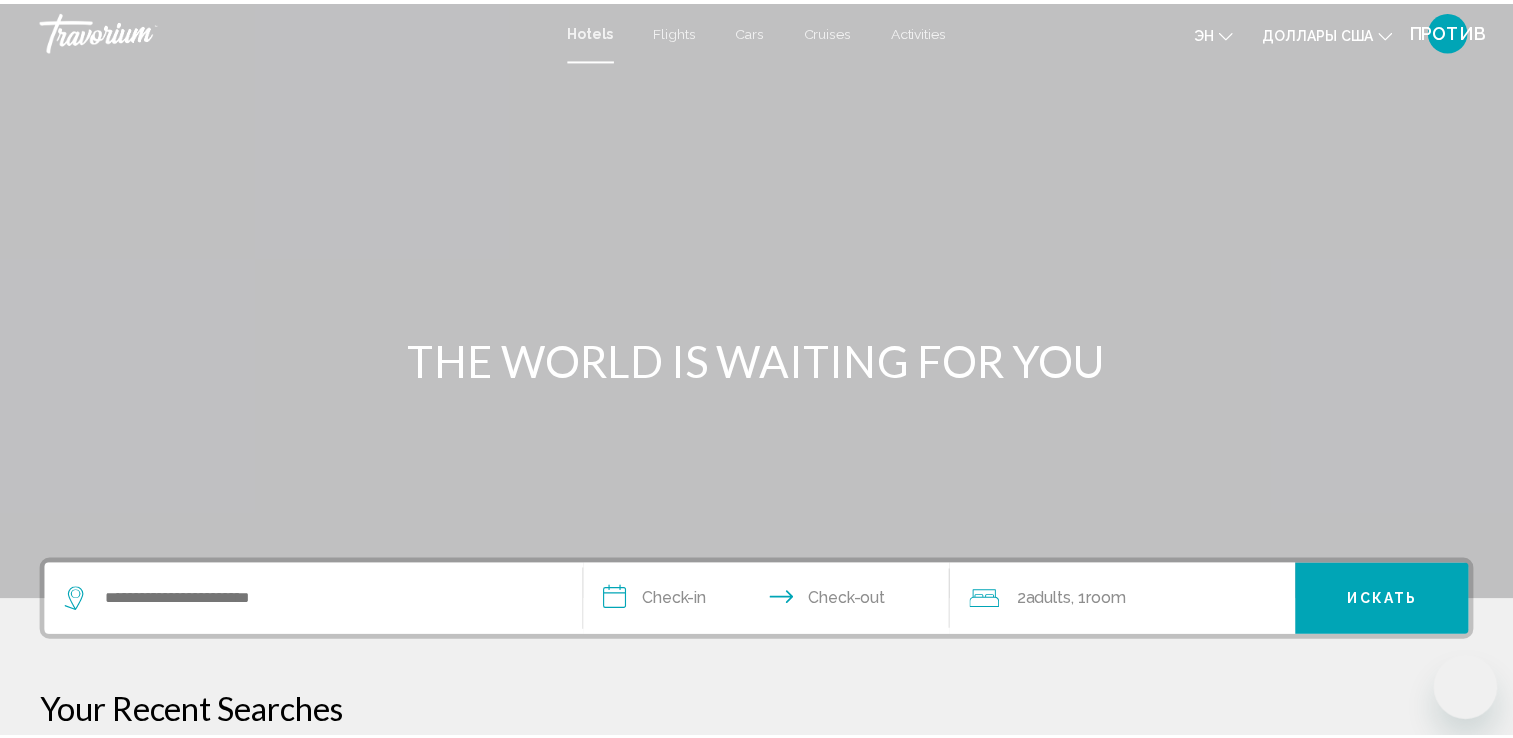 scroll, scrollTop: 0, scrollLeft: 0, axis: both 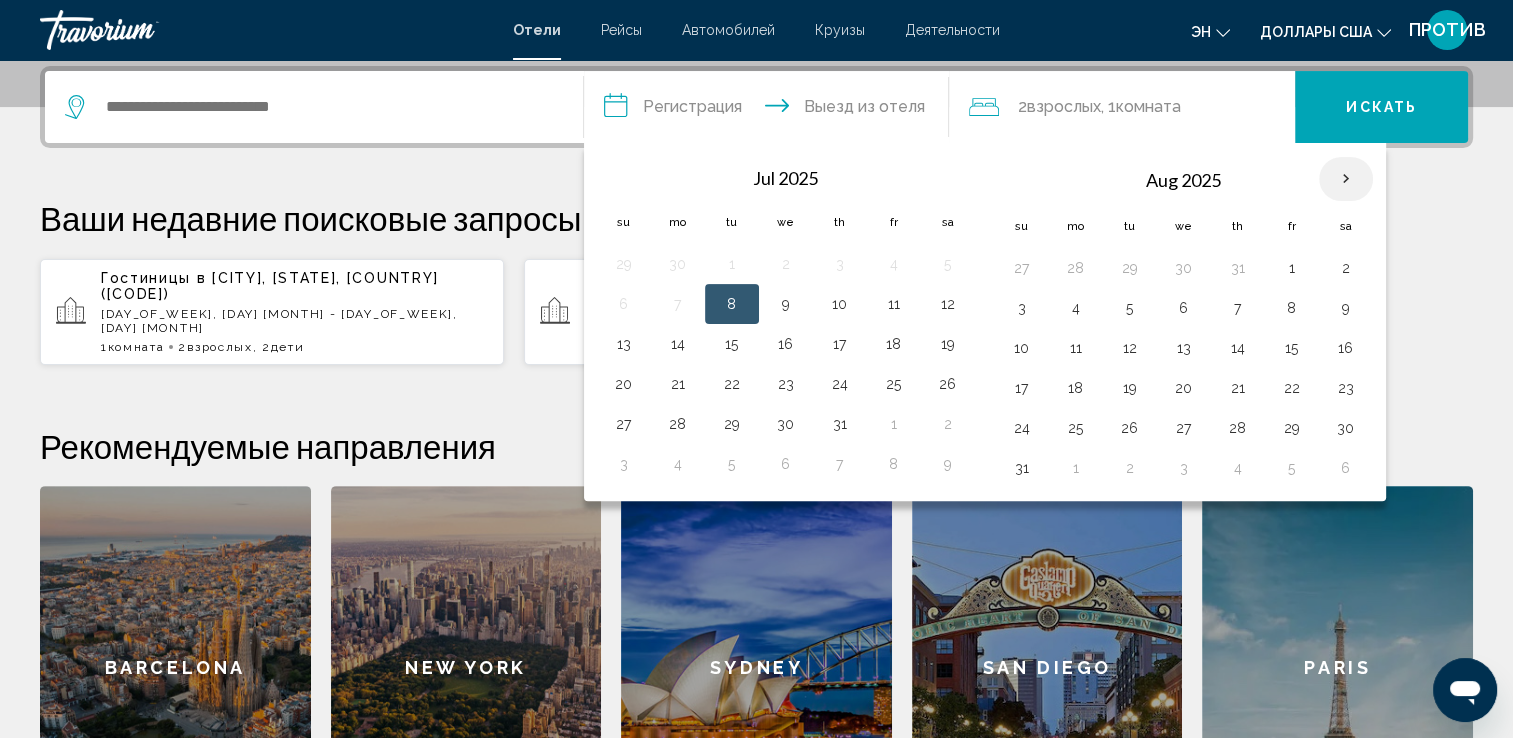 click at bounding box center (1346, 179) 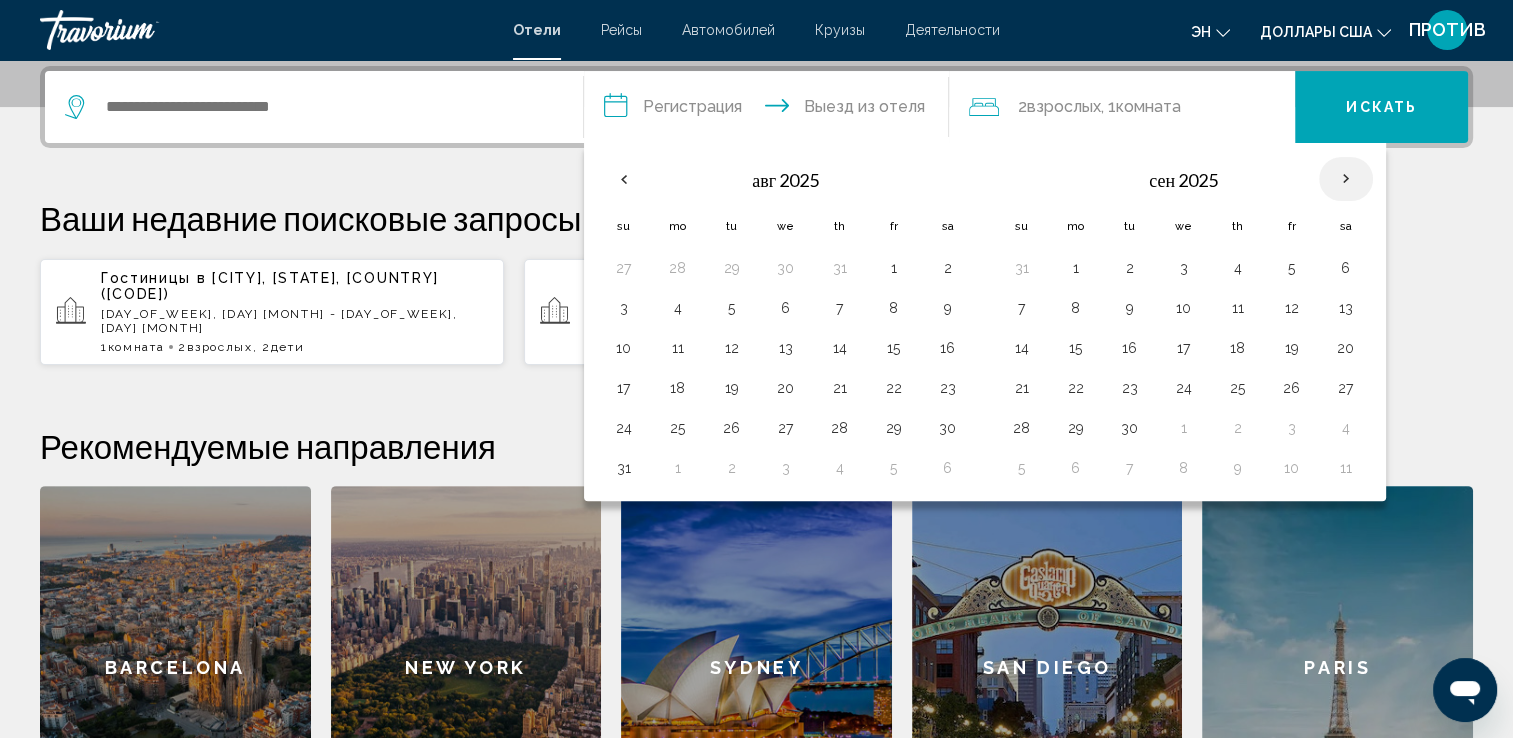 click at bounding box center (1346, 179) 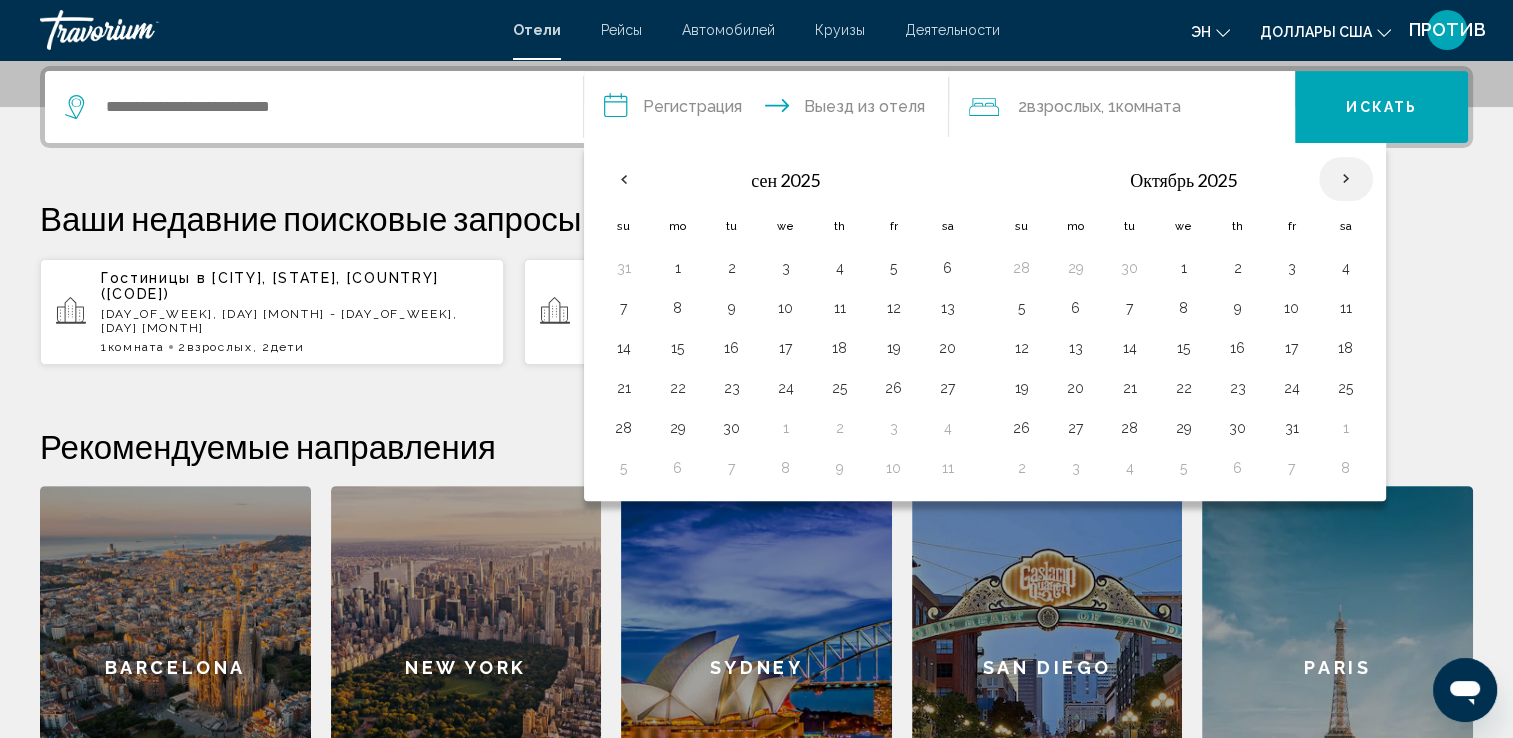 click at bounding box center [1346, 179] 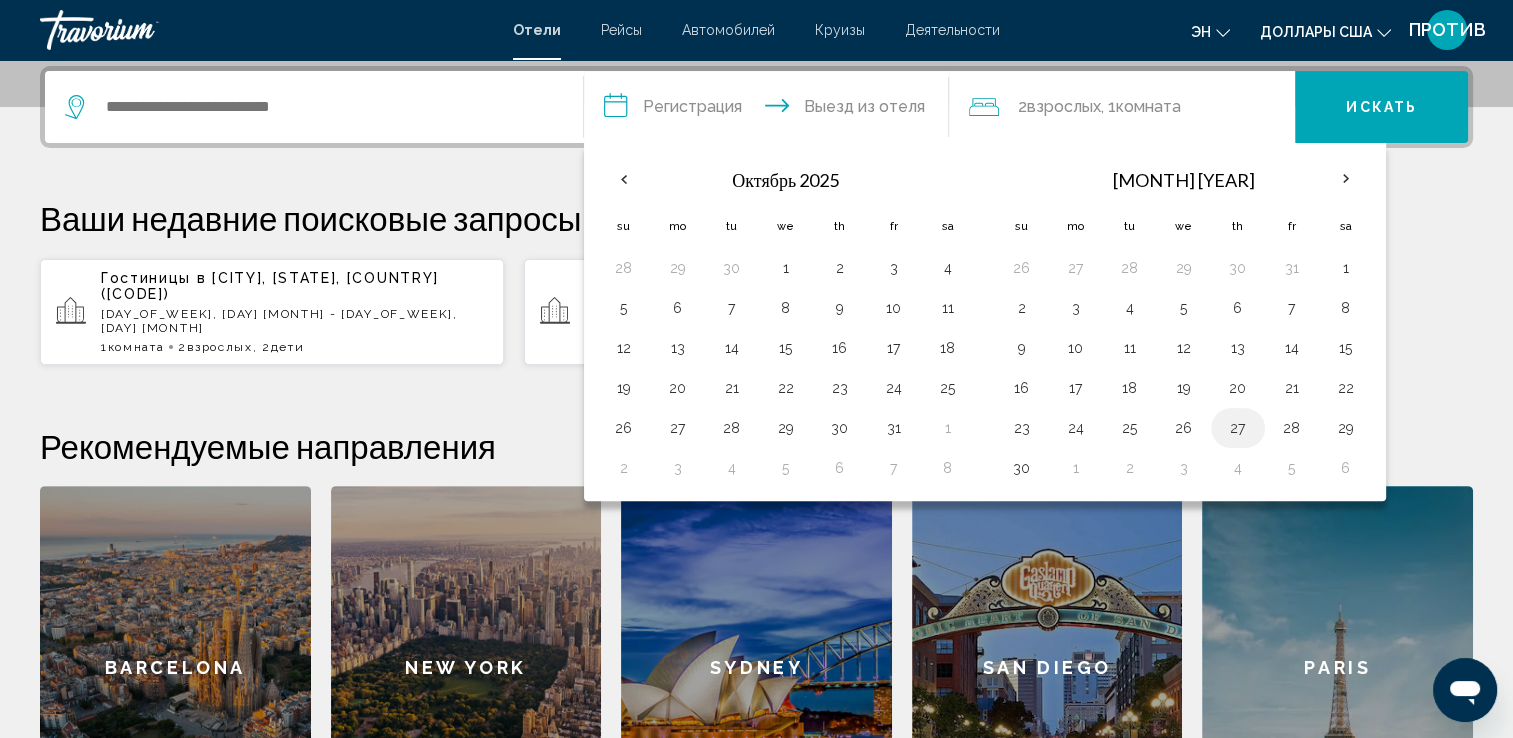 click on "27" at bounding box center (1076, 268) 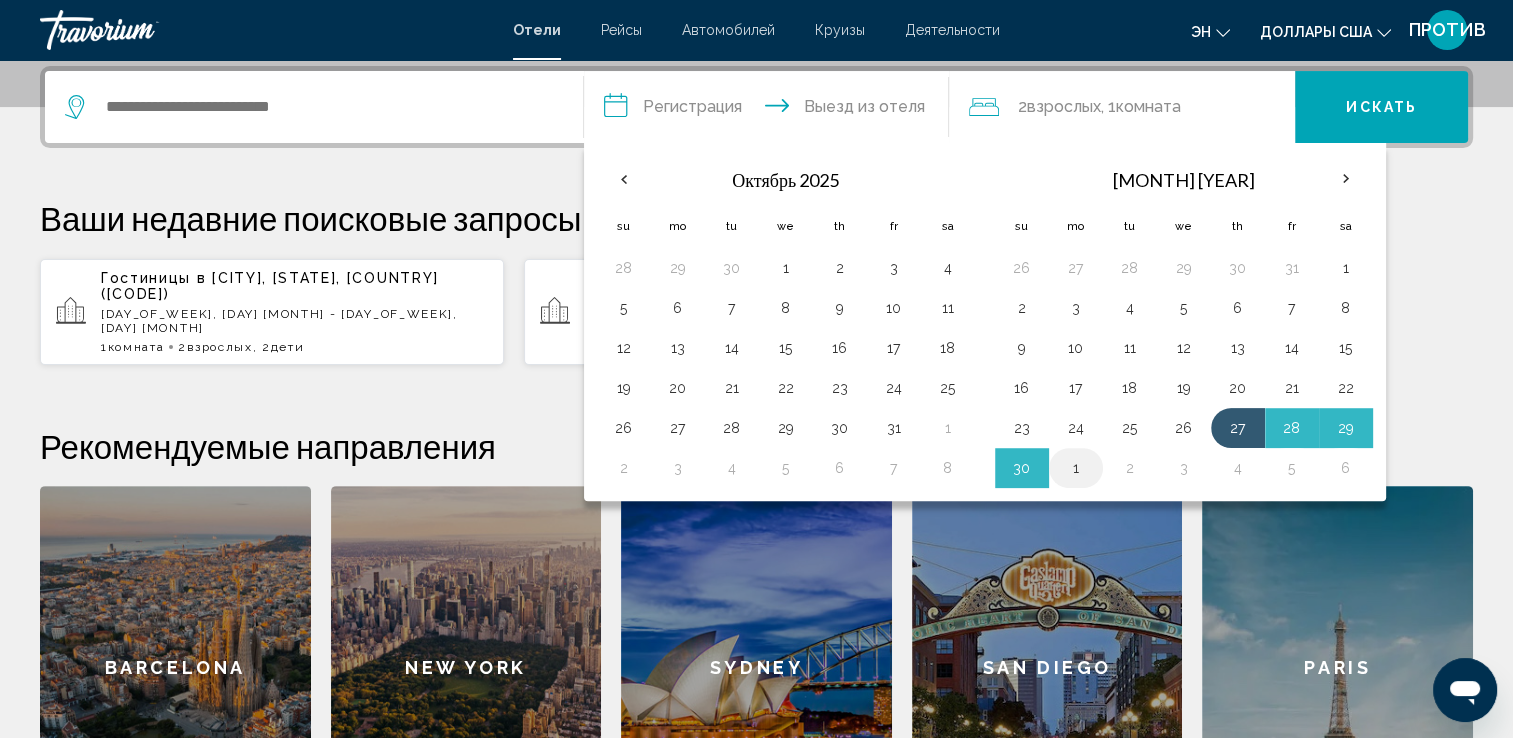 click on "1" at bounding box center (1076, 468) 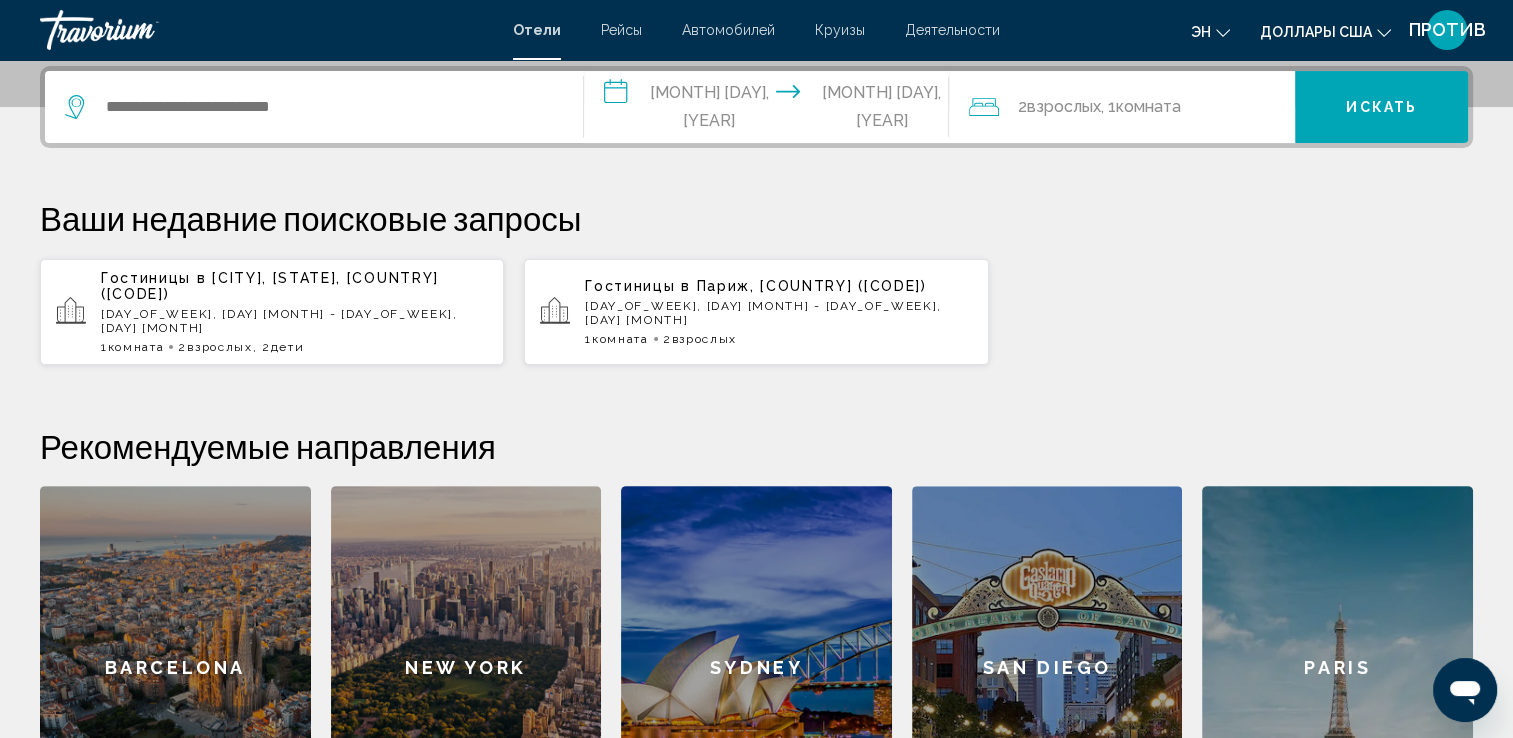 click on "Искать" at bounding box center [1381, 108] 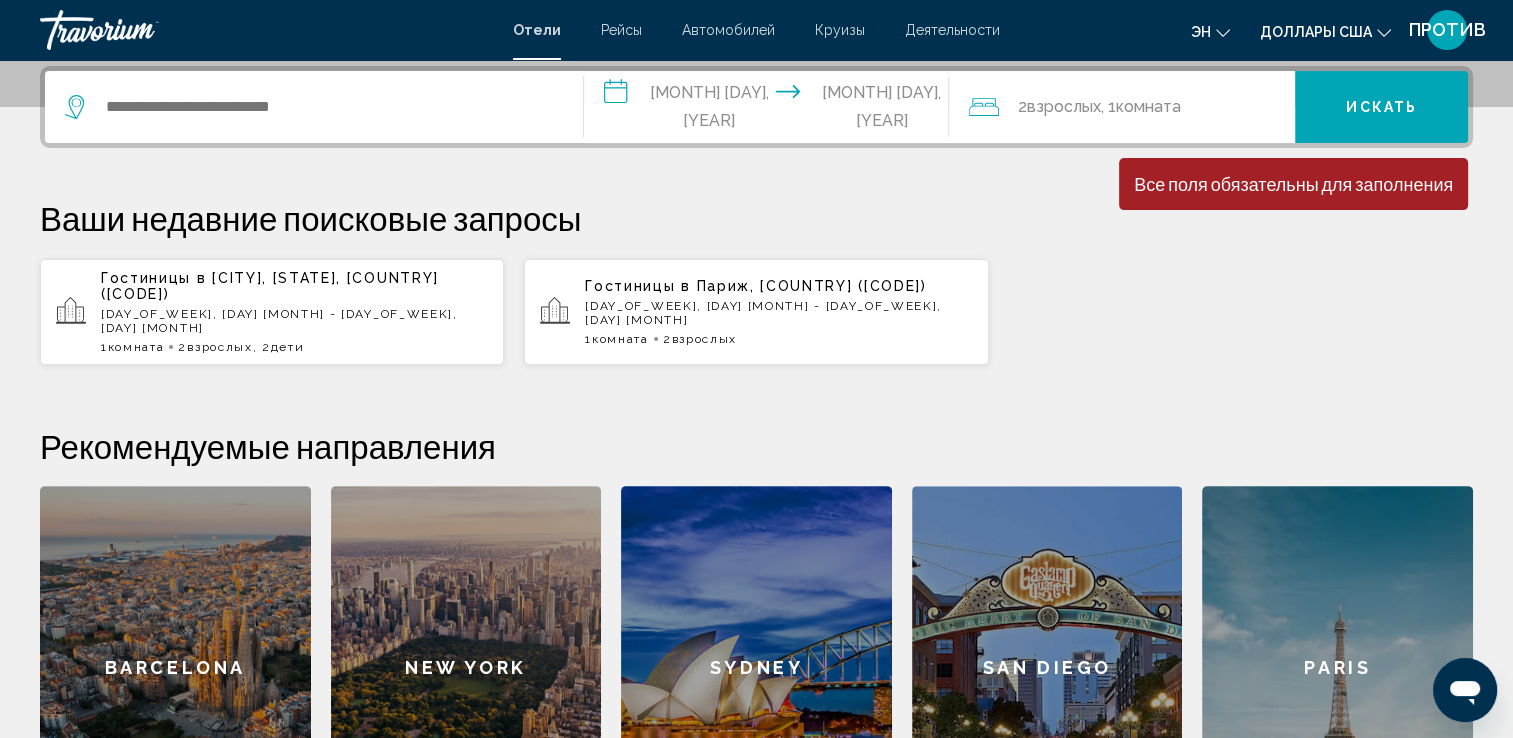 click on "[NUMBER] Adult Взрослых , [NUMBER]  Комната rooms" at bounding box center (1132, 107) 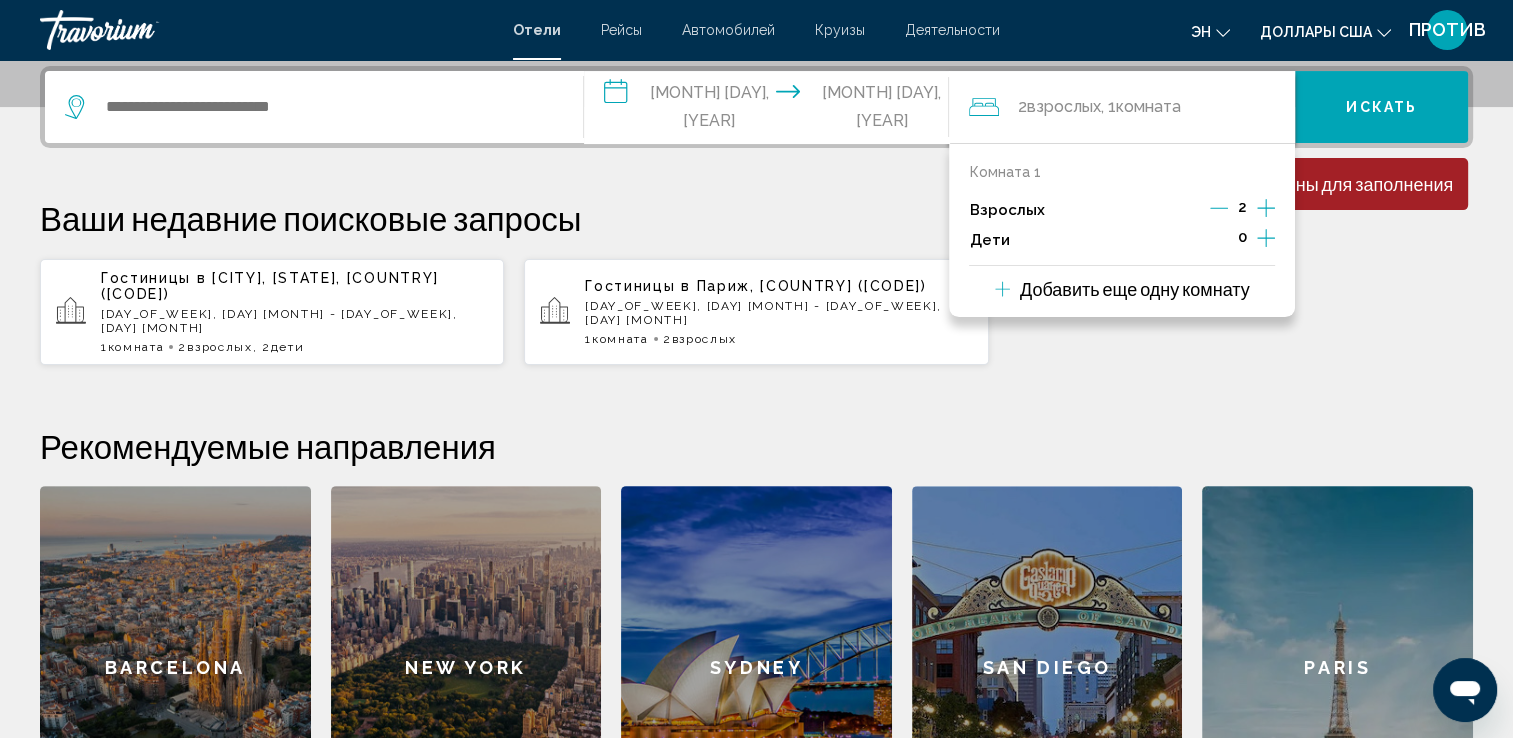 click at bounding box center [1266, 238] 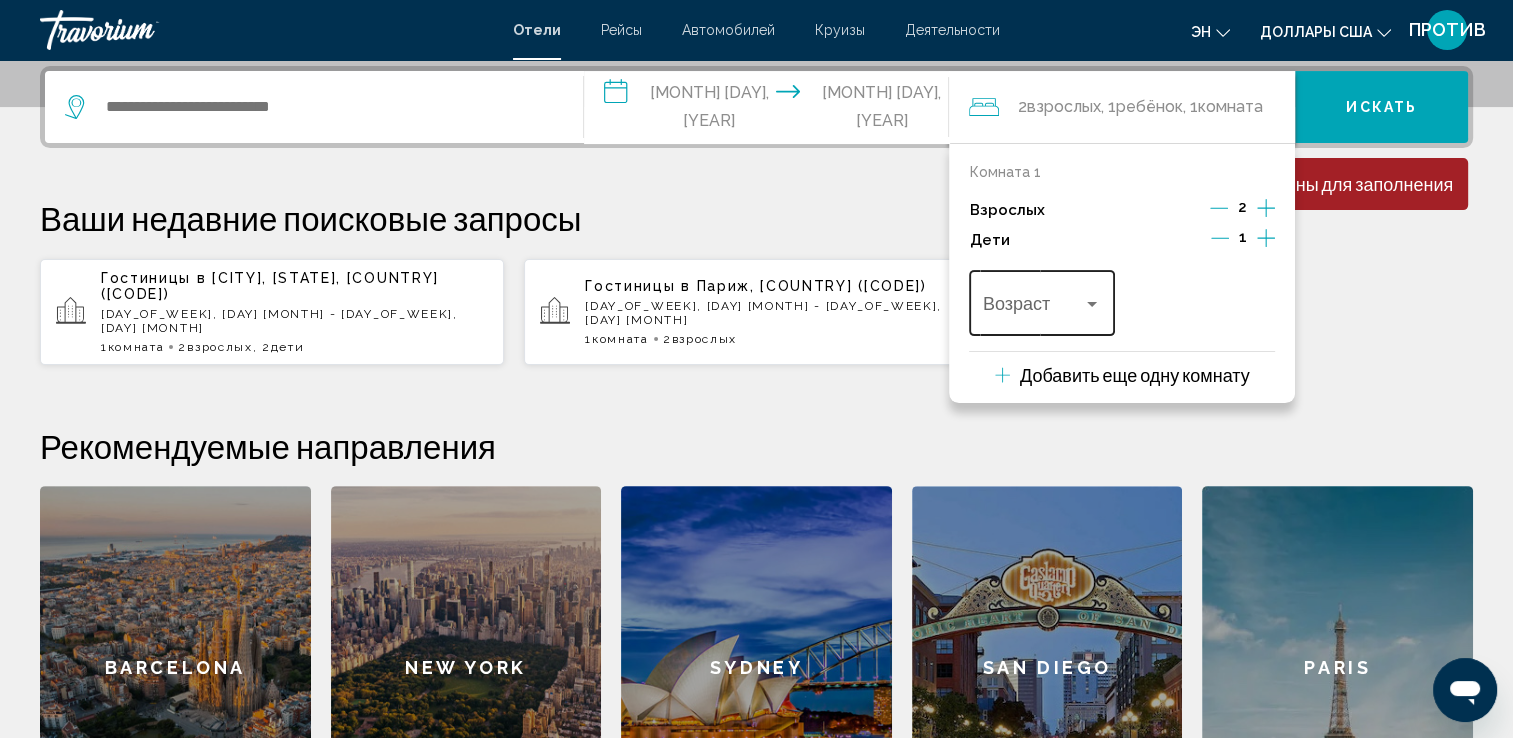 click at bounding box center (1092, 304) 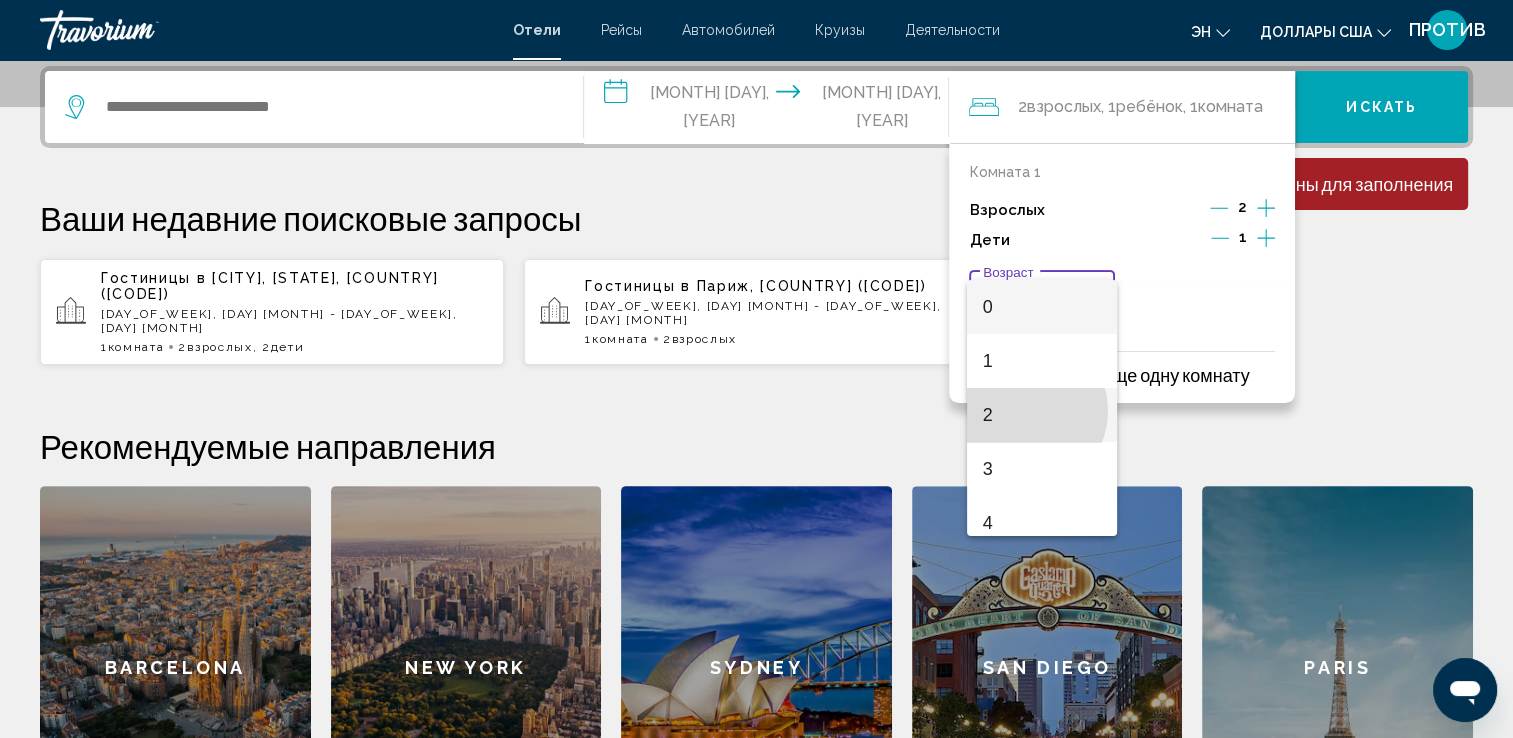 click on "2" at bounding box center [1042, 415] 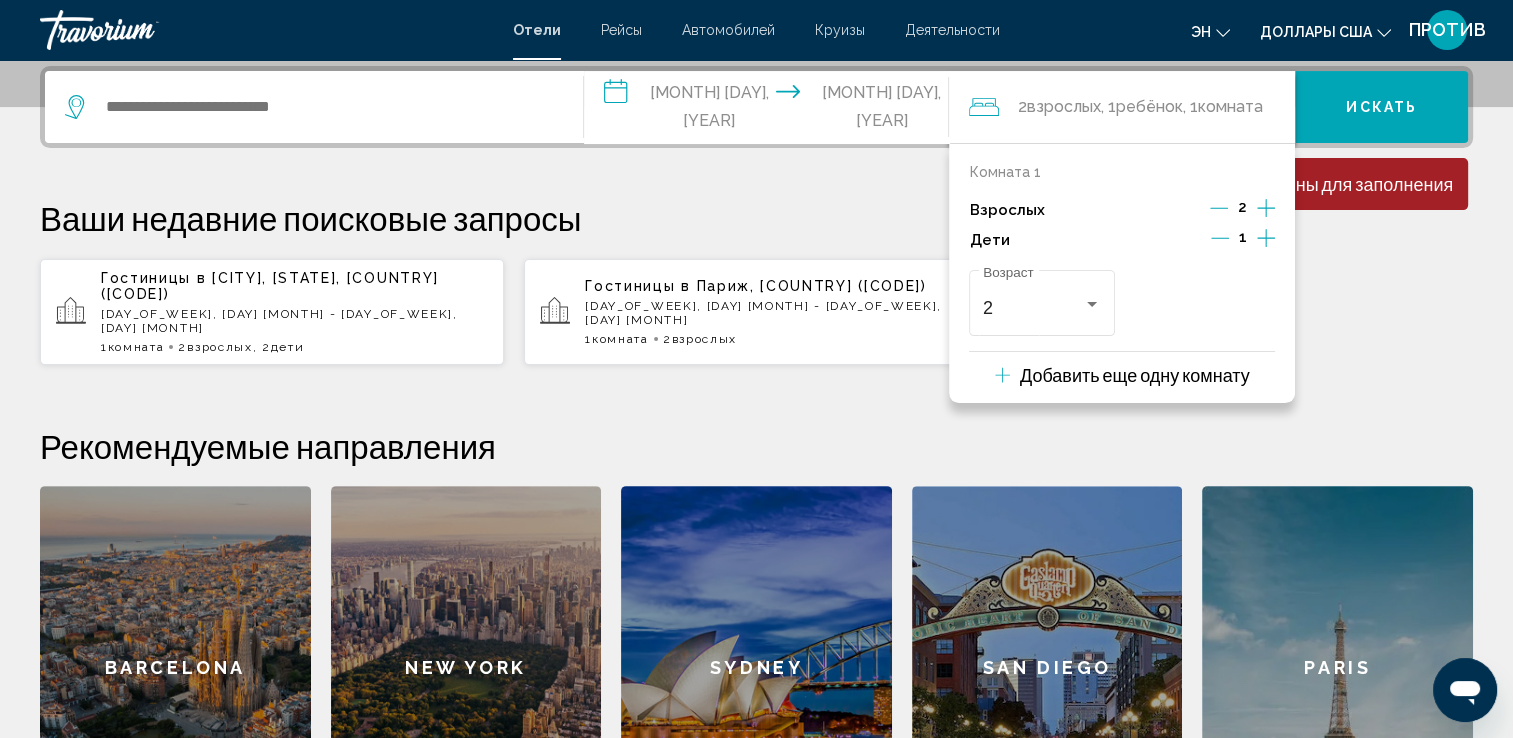 click at bounding box center [1266, 238] 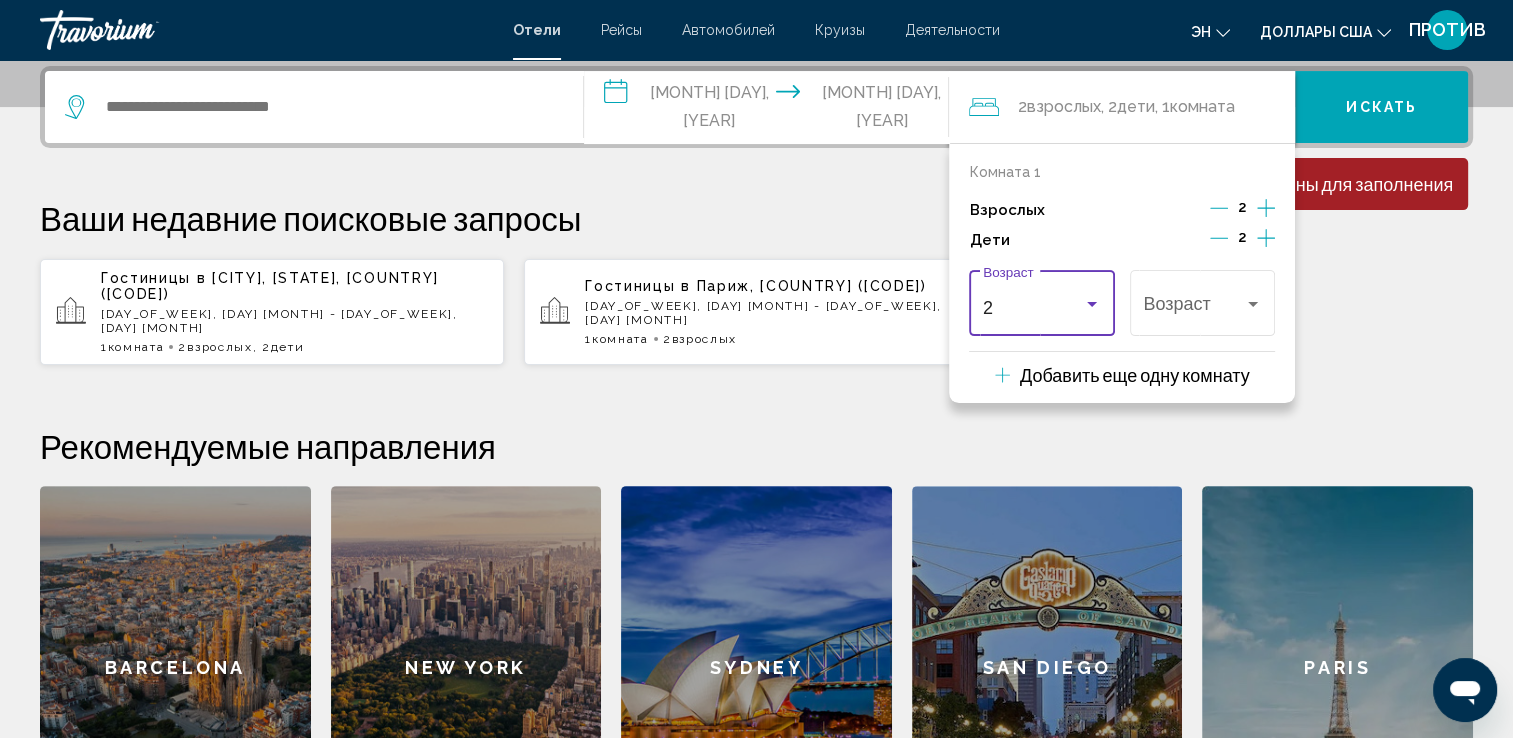 click at bounding box center [1092, 304] 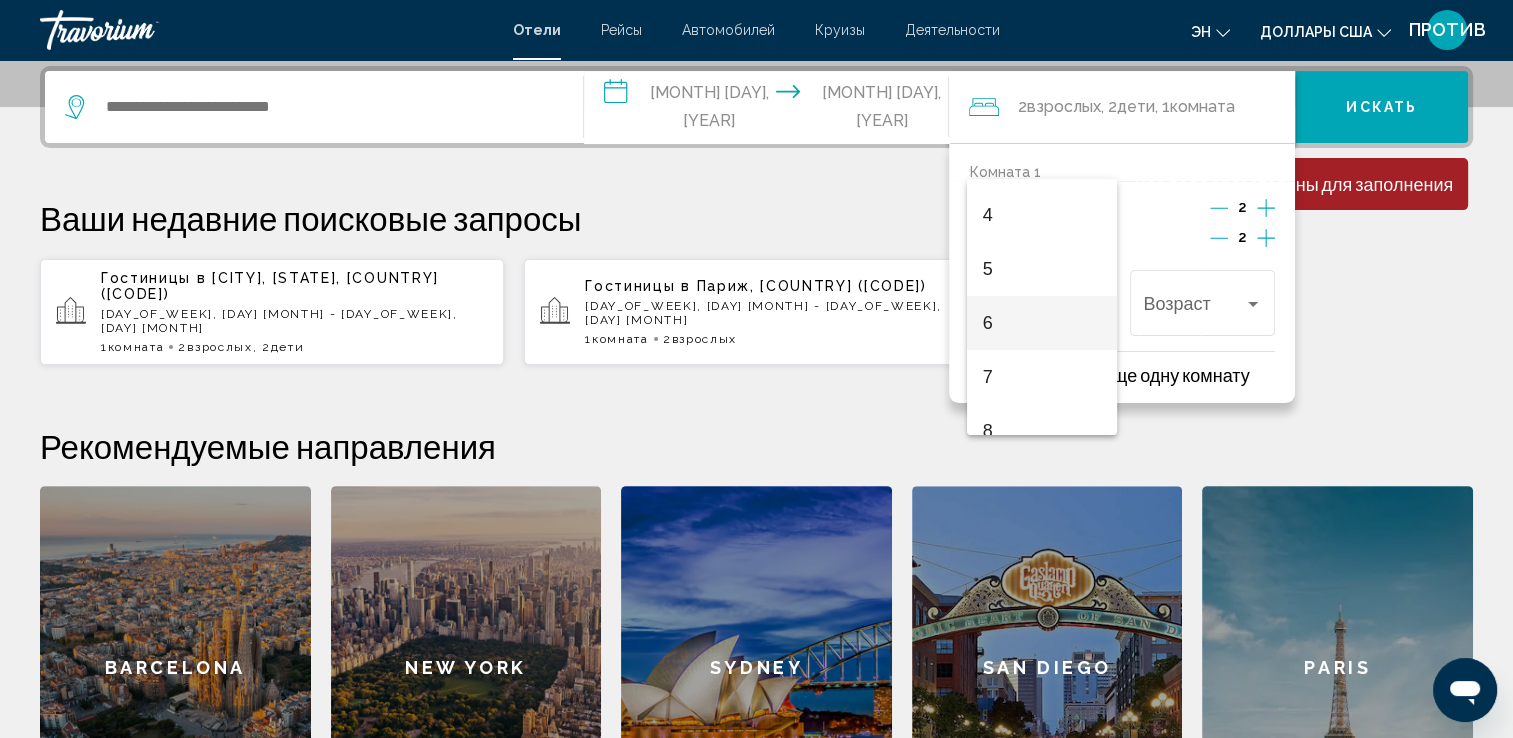 scroll, scrollTop: 107, scrollLeft: 0, axis: vertical 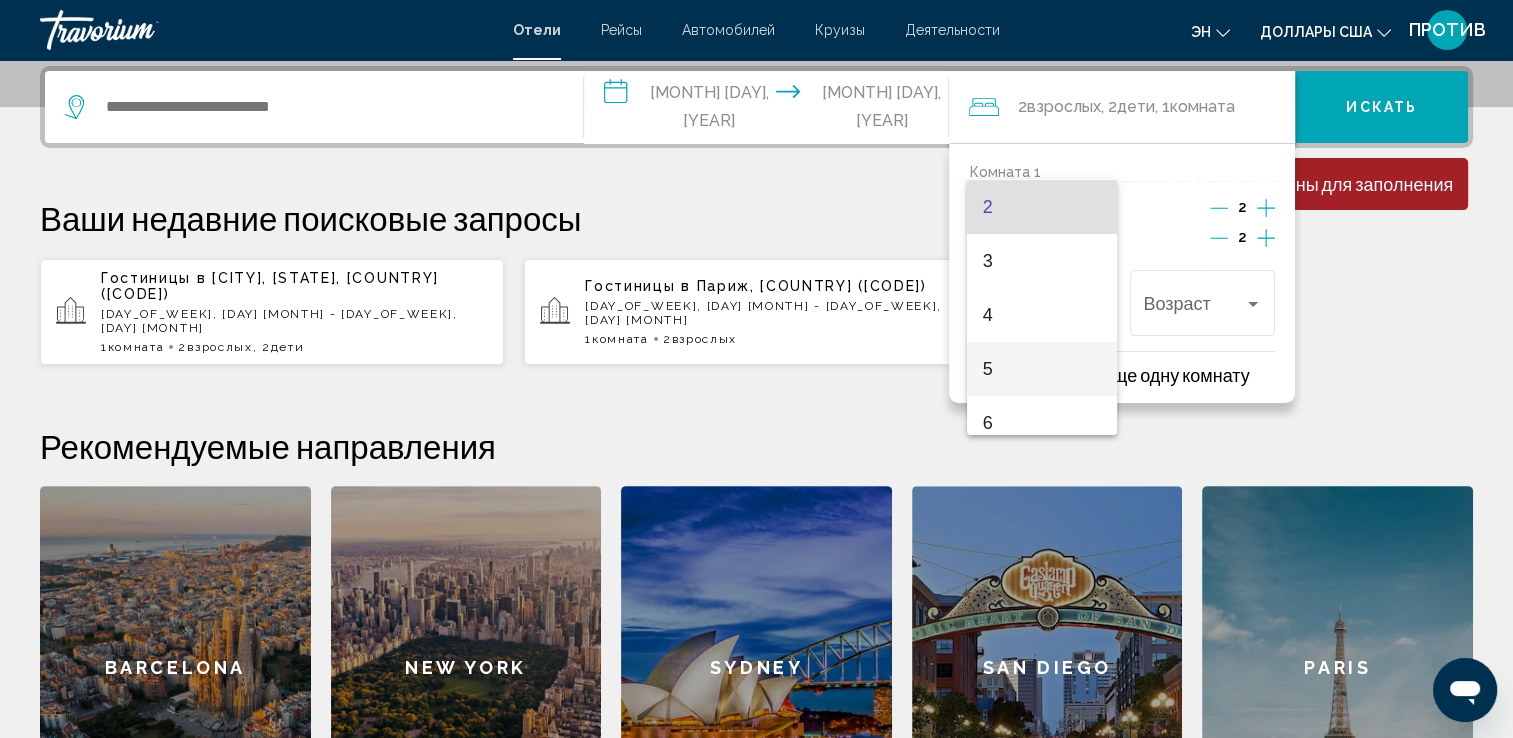 click on "5" at bounding box center [1042, 369] 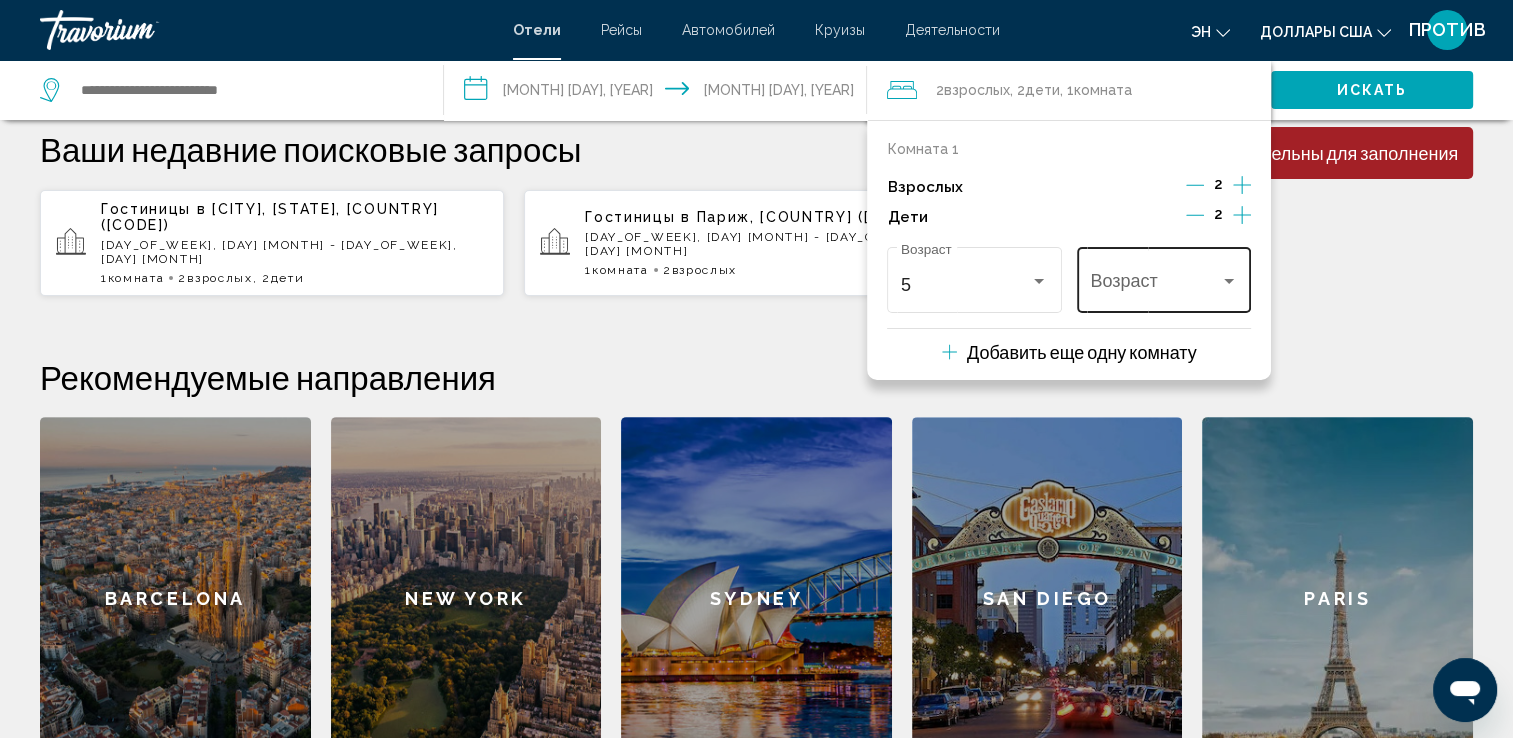 scroll, scrollTop: 593, scrollLeft: 0, axis: vertical 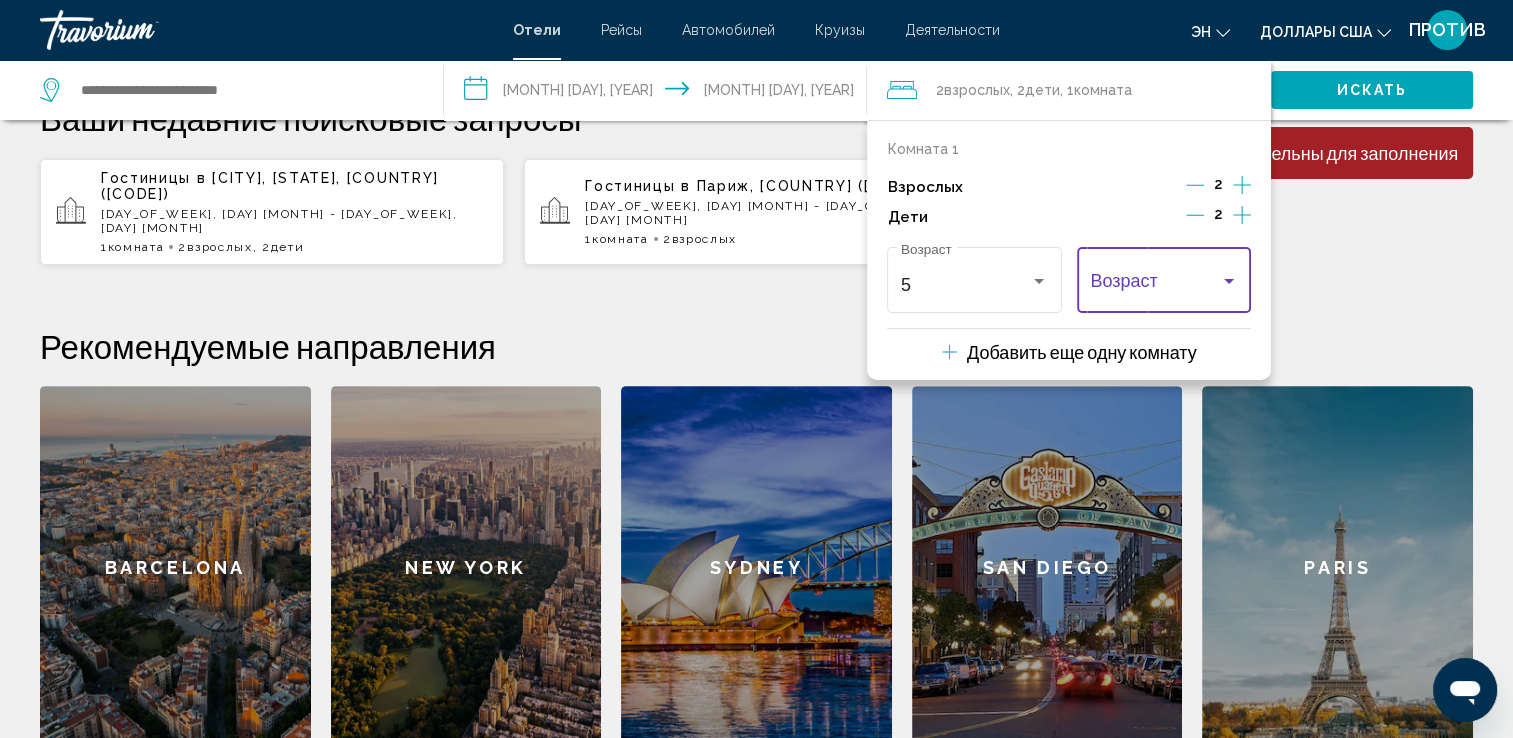 click at bounding box center (1229, 281) 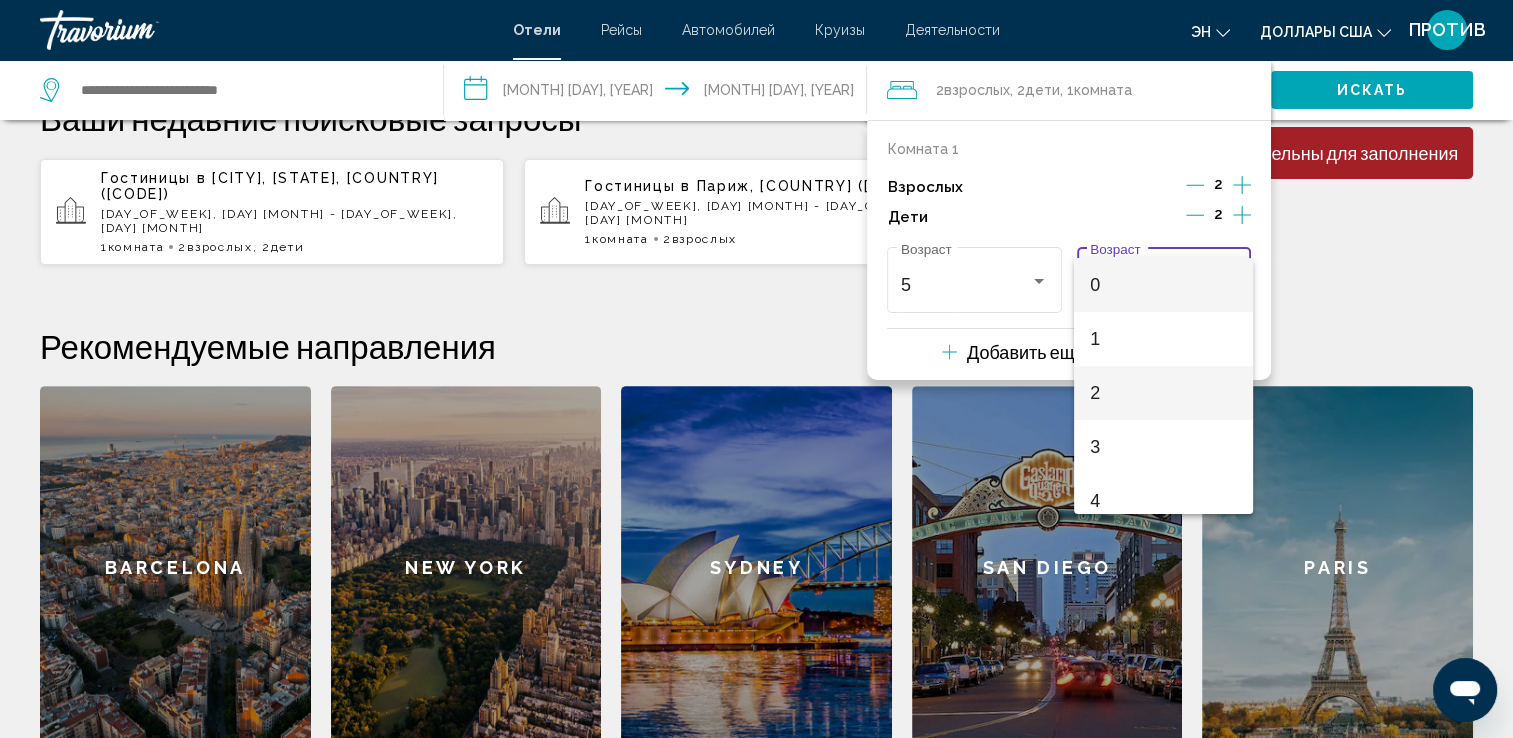 click on "2" at bounding box center [1163, 393] 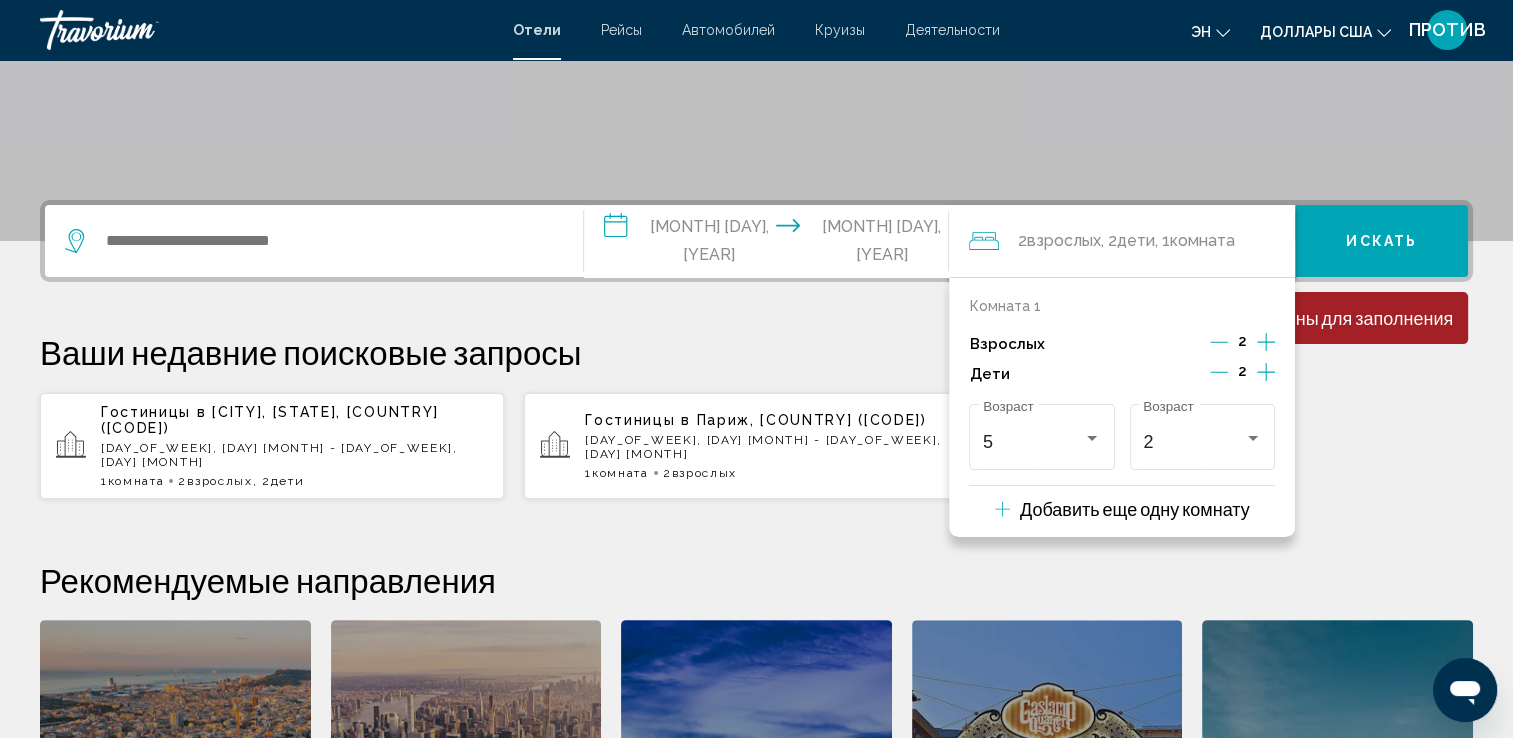 scroll, scrollTop: 393, scrollLeft: 0, axis: vertical 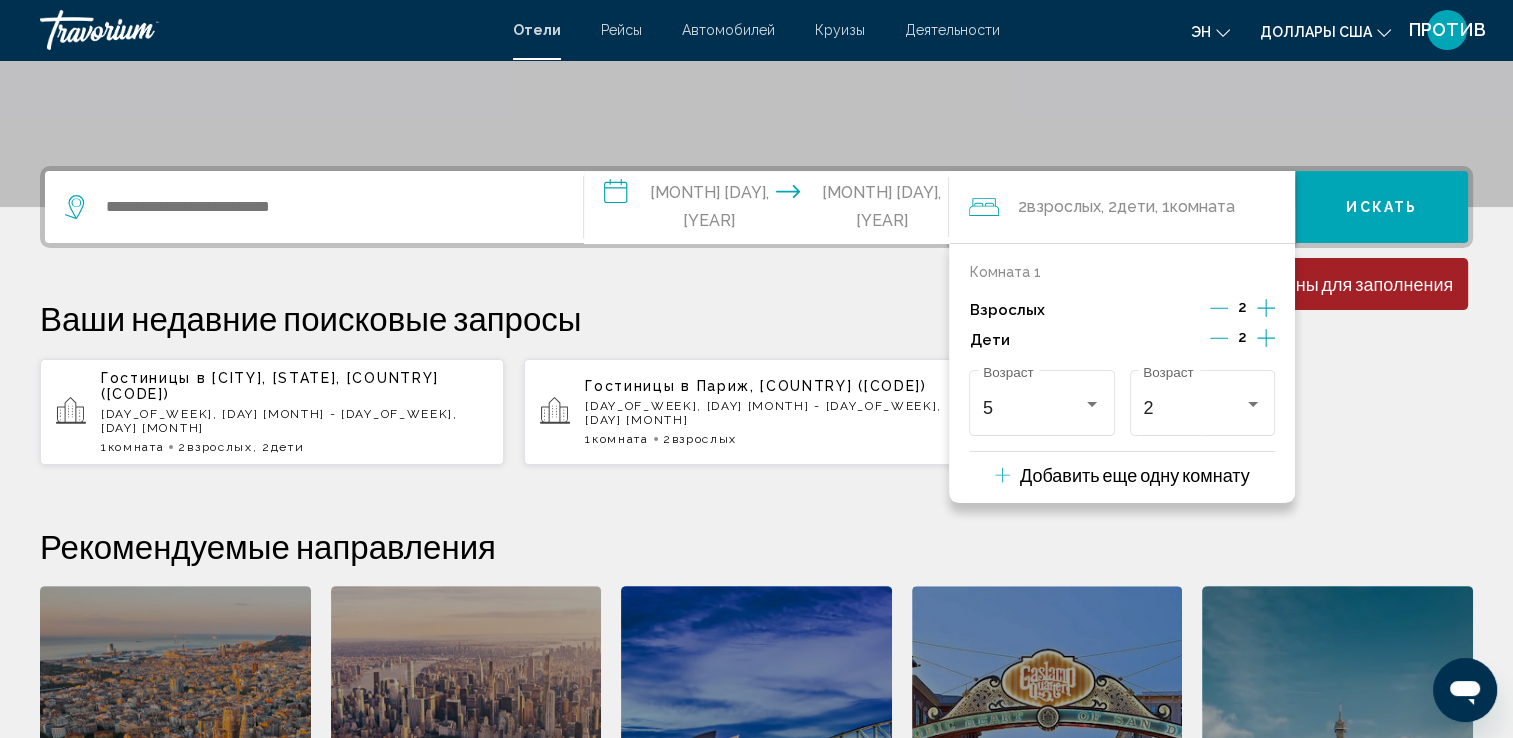 click on "Искать" at bounding box center (1381, 207) 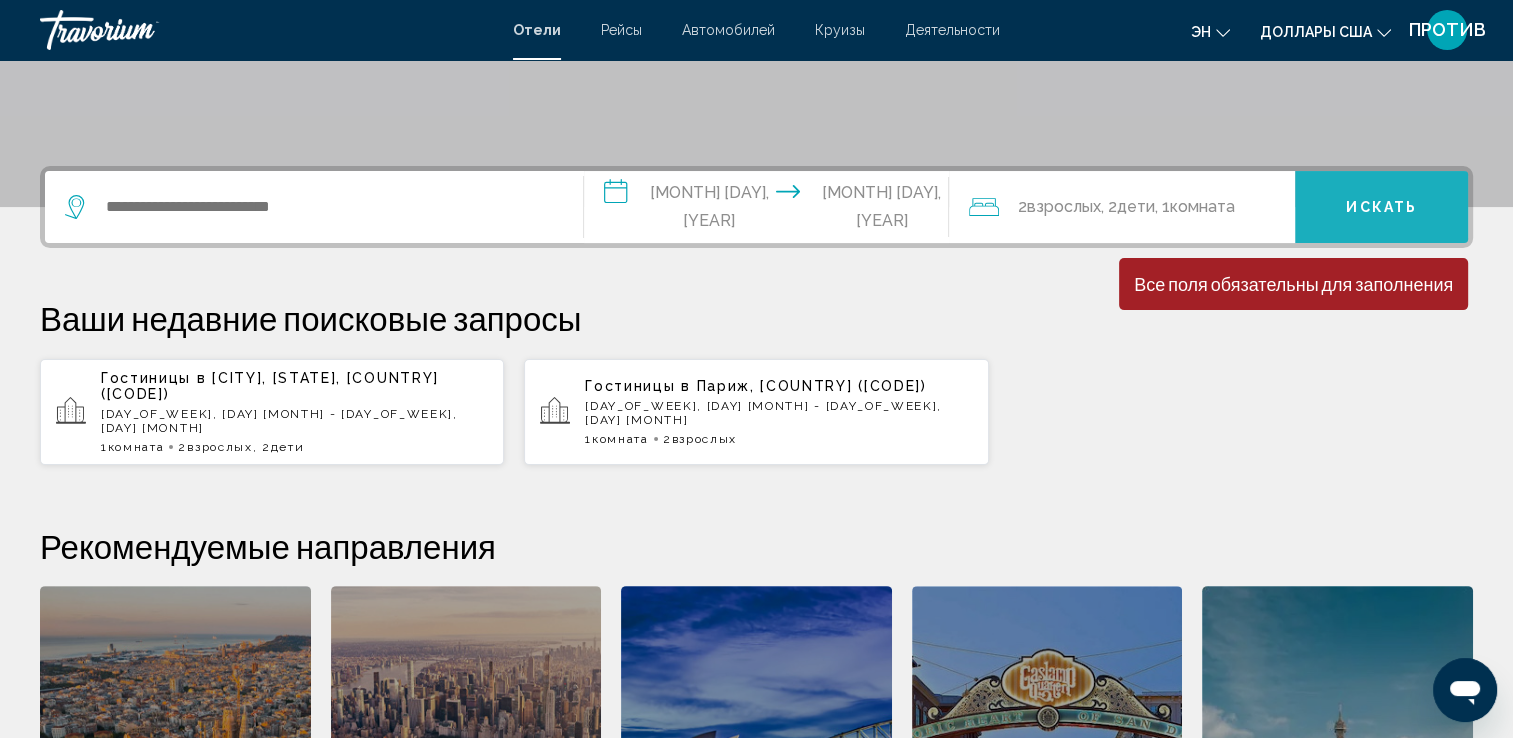 click on "Искать" at bounding box center [1381, 208] 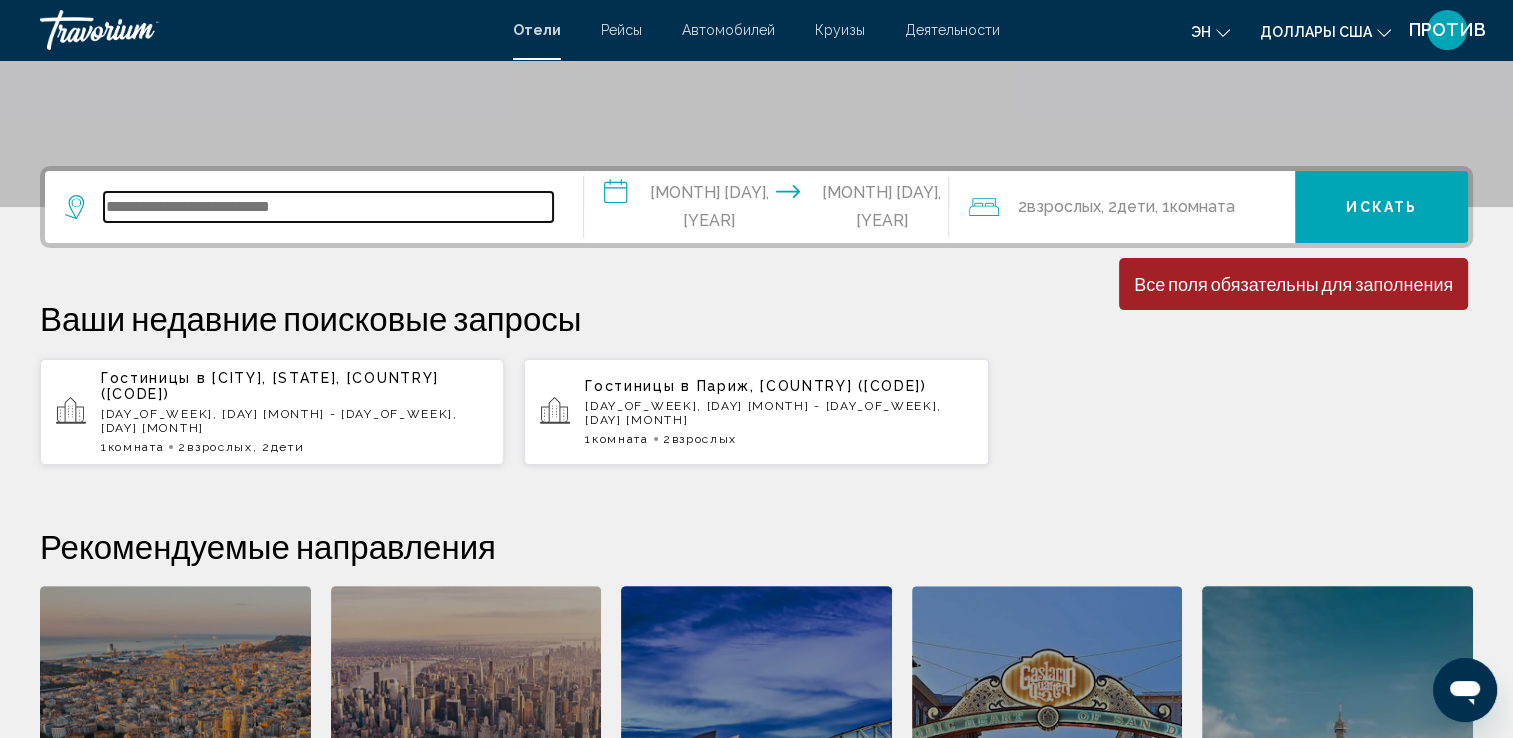 click at bounding box center [328, 207] 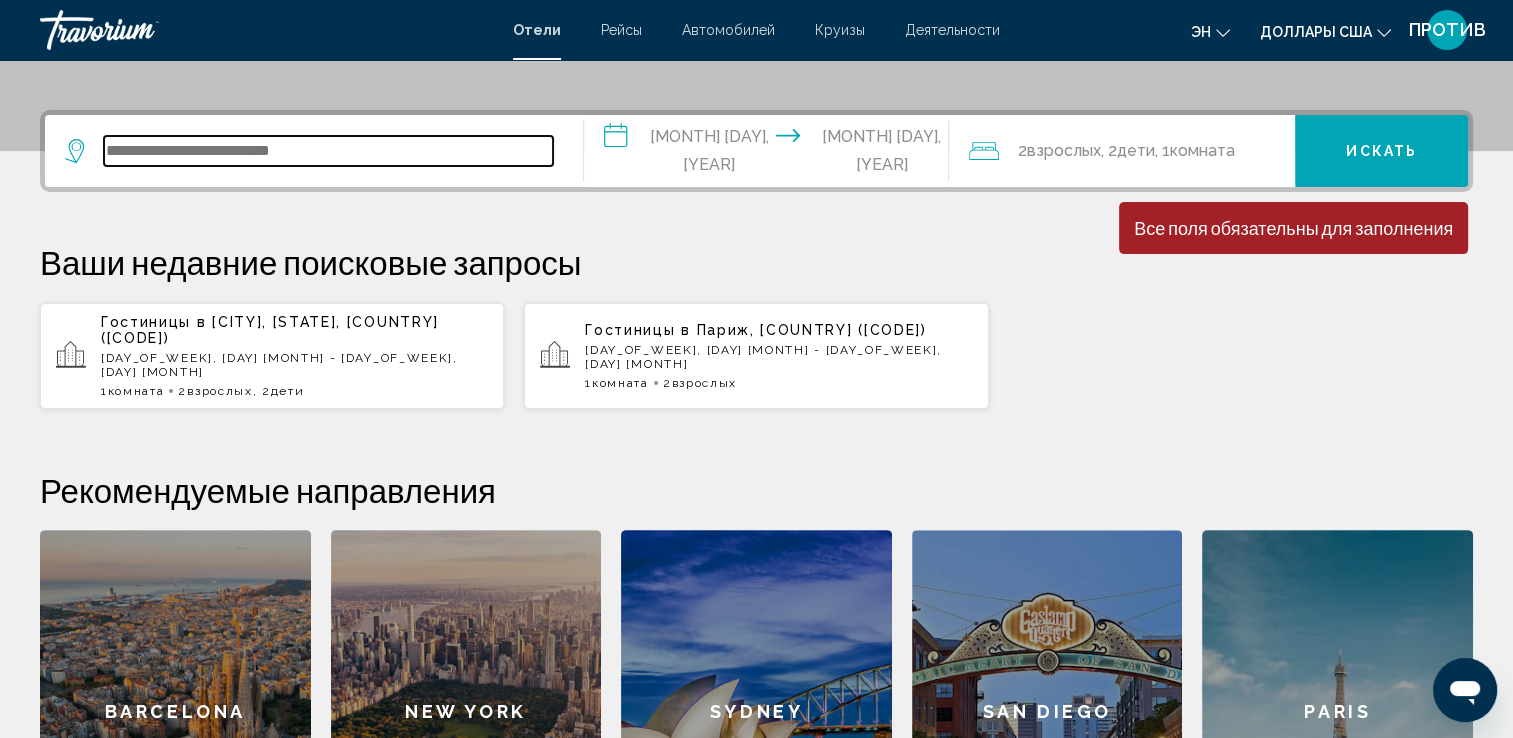 scroll, scrollTop: 493, scrollLeft: 0, axis: vertical 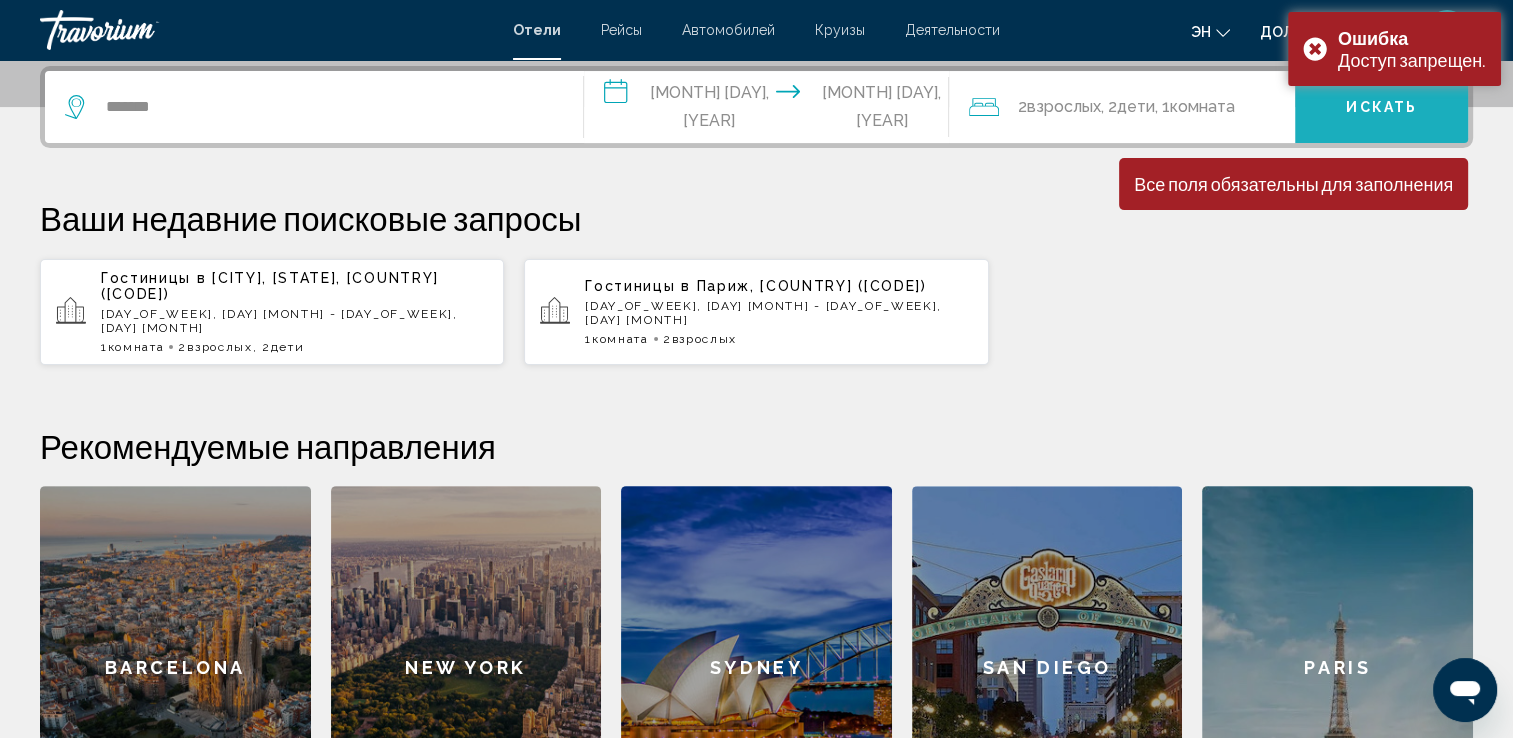 click on "Искать" at bounding box center [1381, 107] 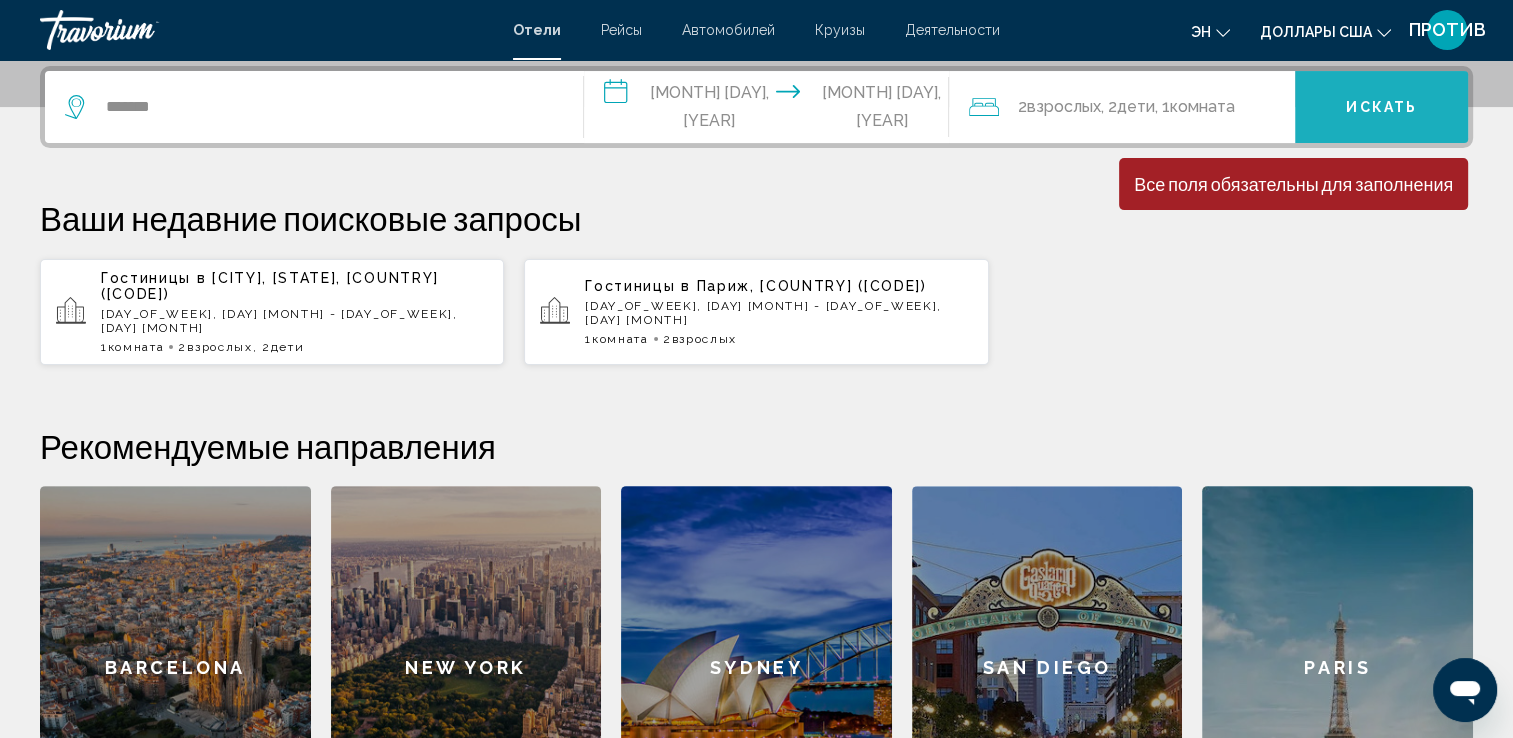 click on "Искать" at bounding box center (1381, 108) 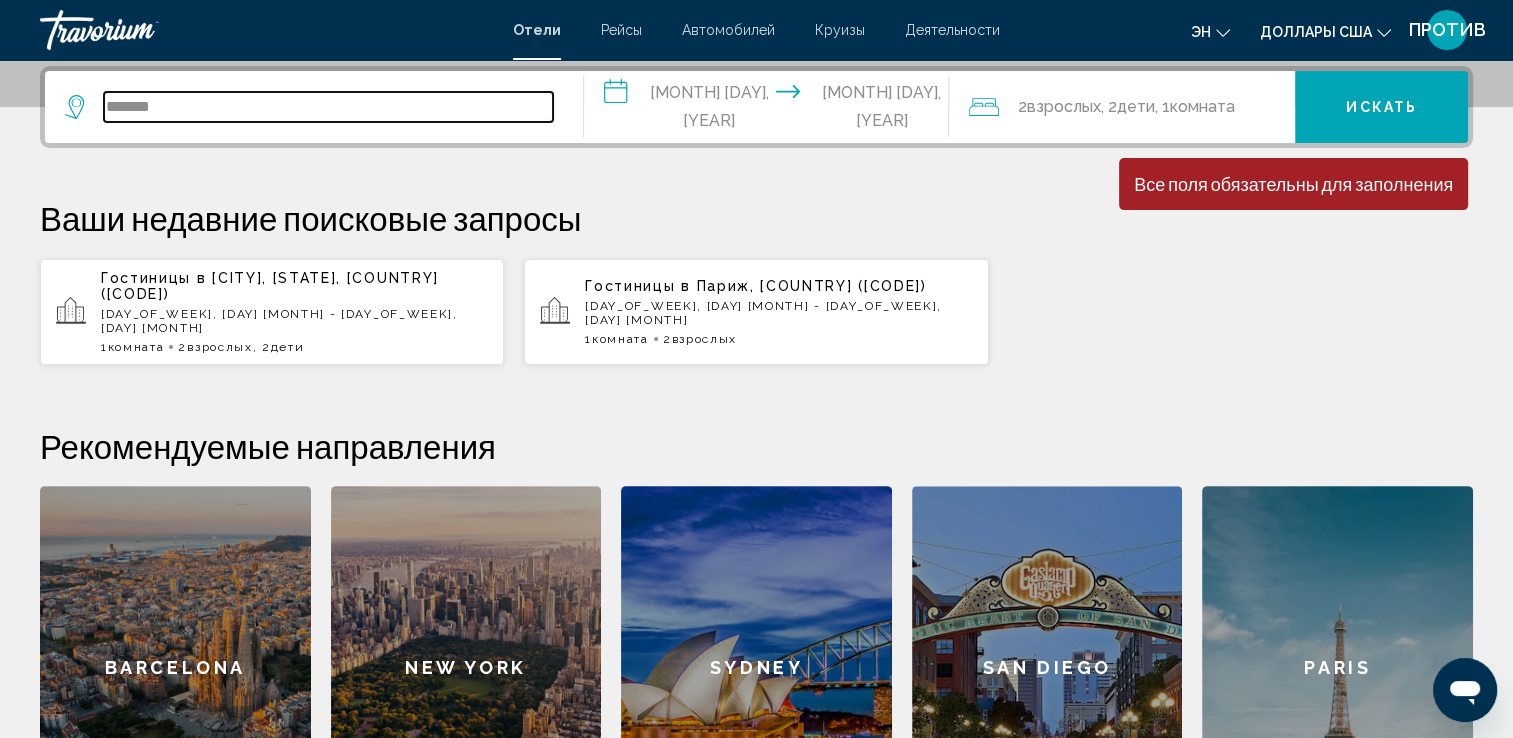 click on "*******" at bounding box center (328, 107) 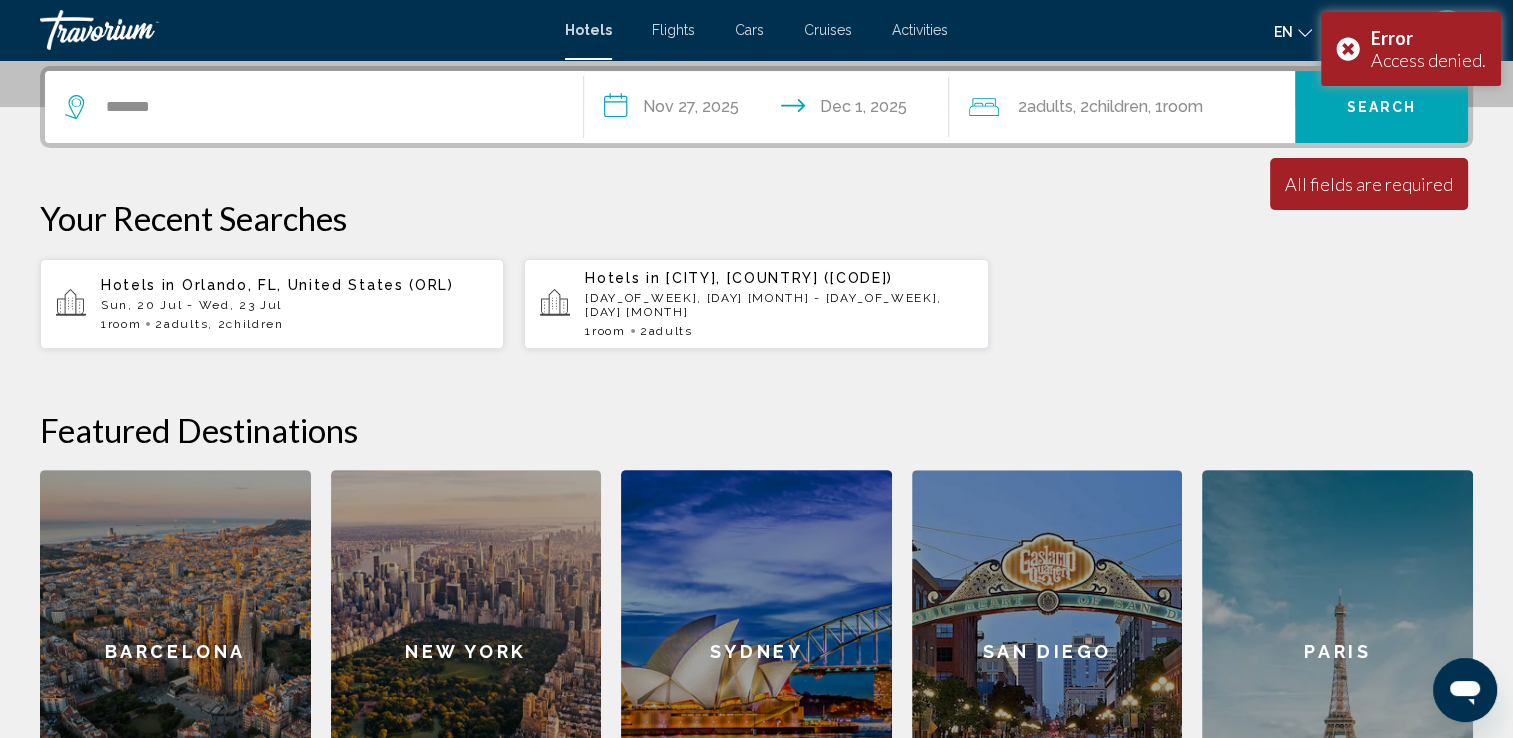 click on "Search" at bounding box center [1381, 107] 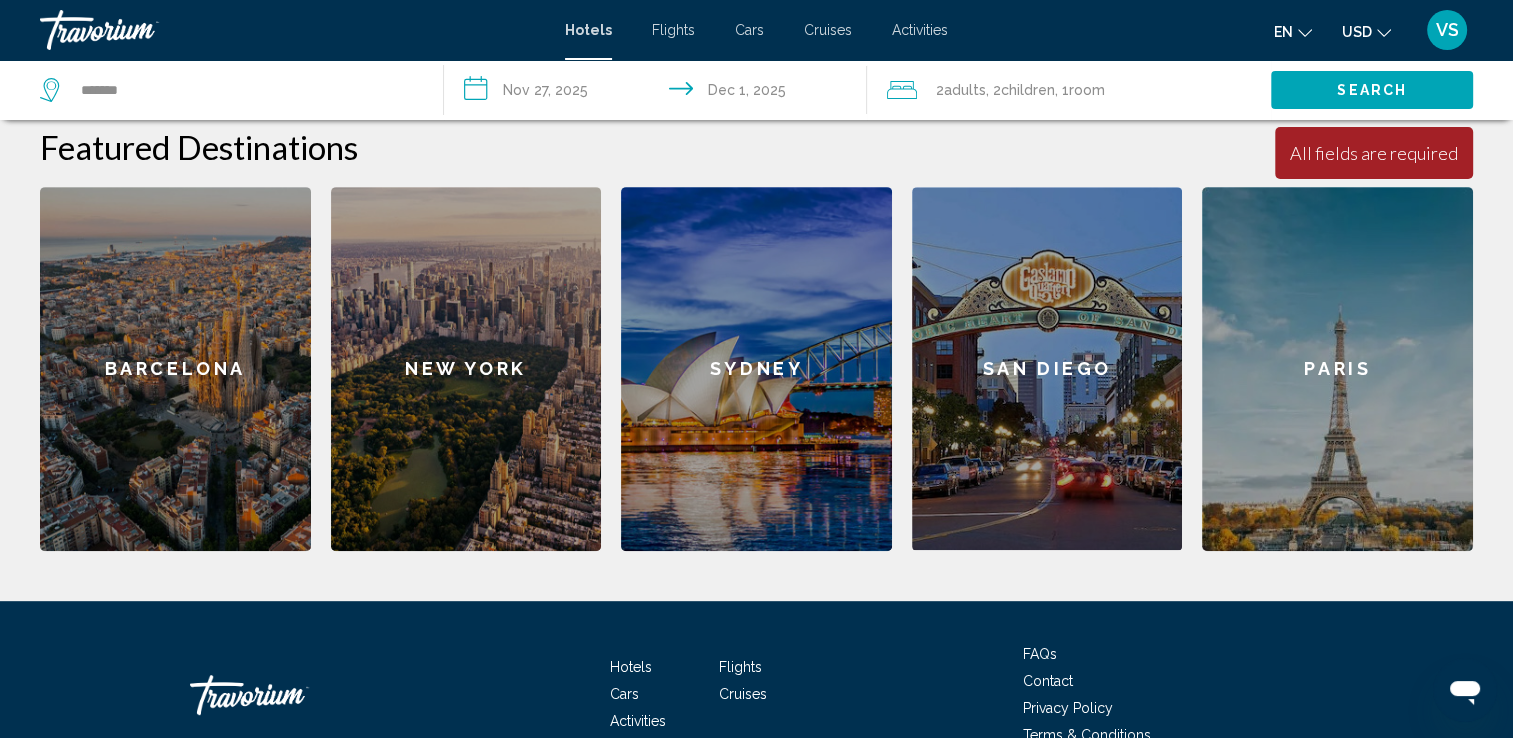 scroll, scrollTop: 568, scrollLeft: 0, axis: vertical 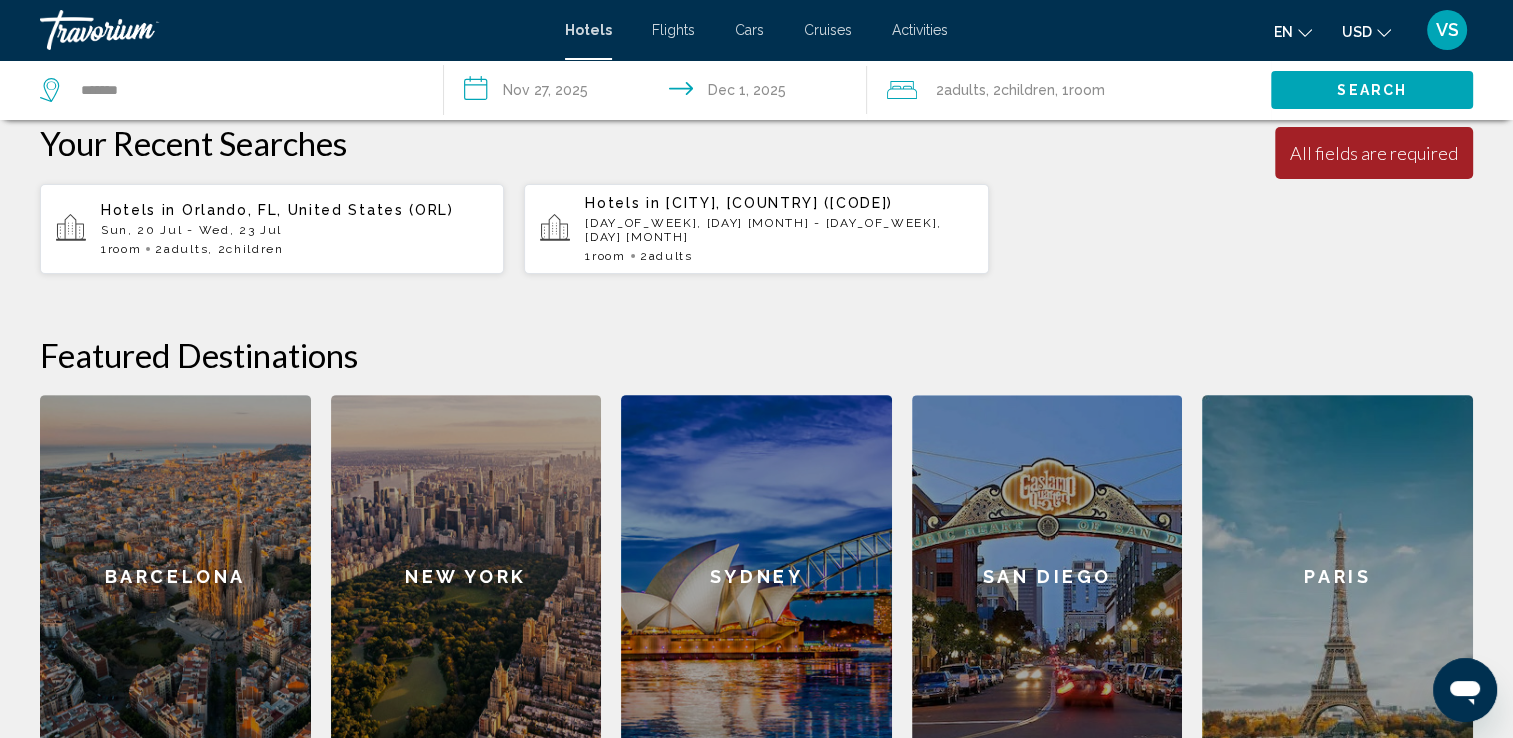 click on "Search" at bounding box center [1372, 89] 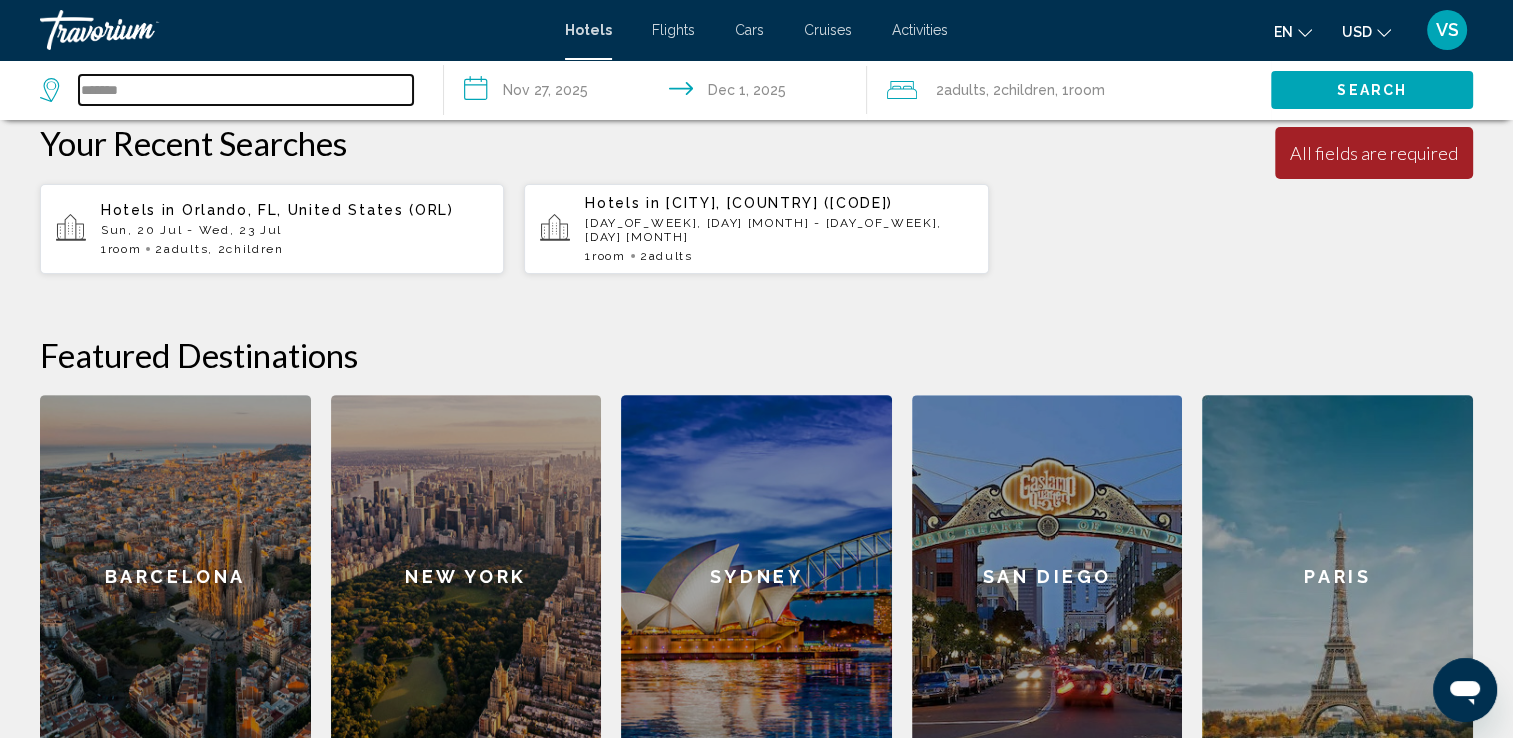 click on "*******" at bounding box center (246, 90) 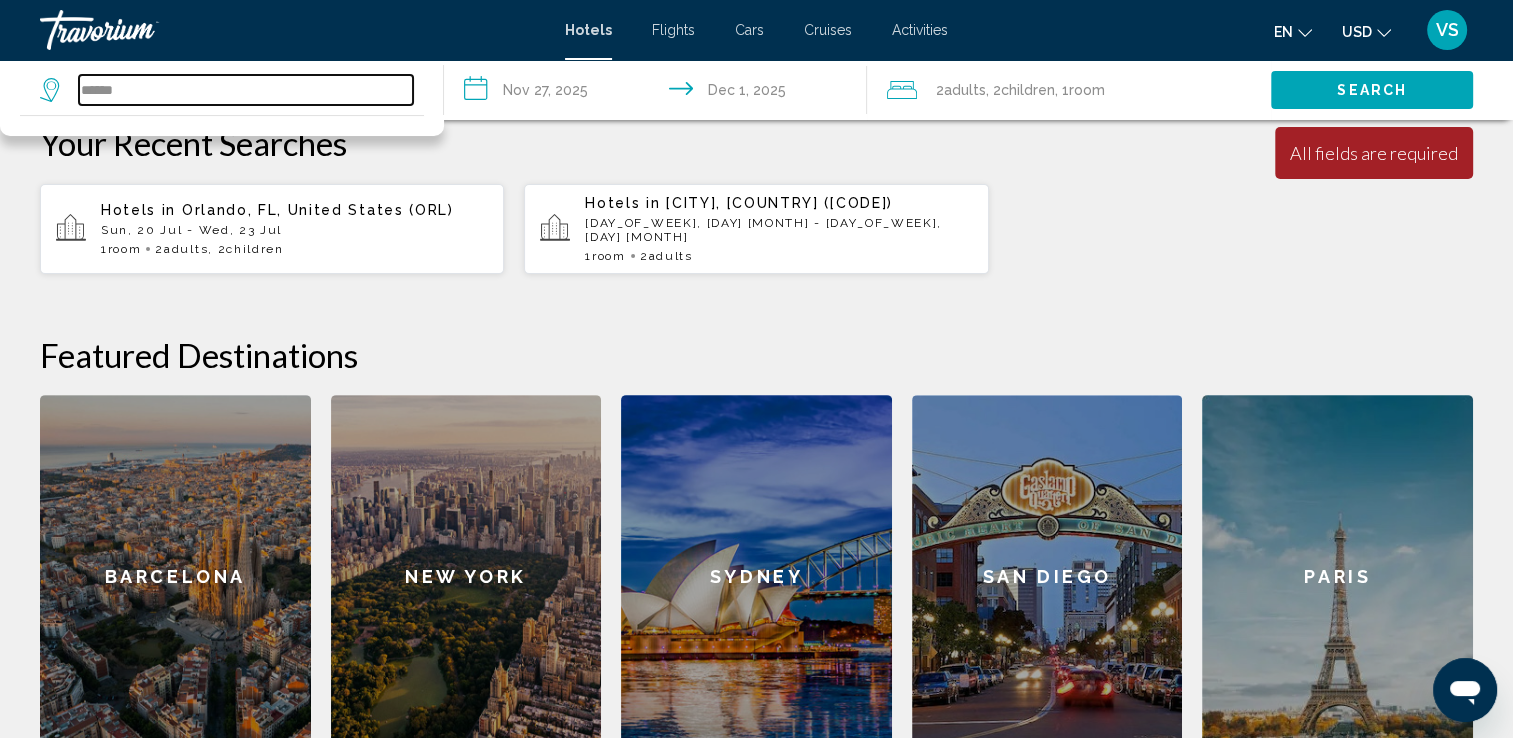 type on "******" 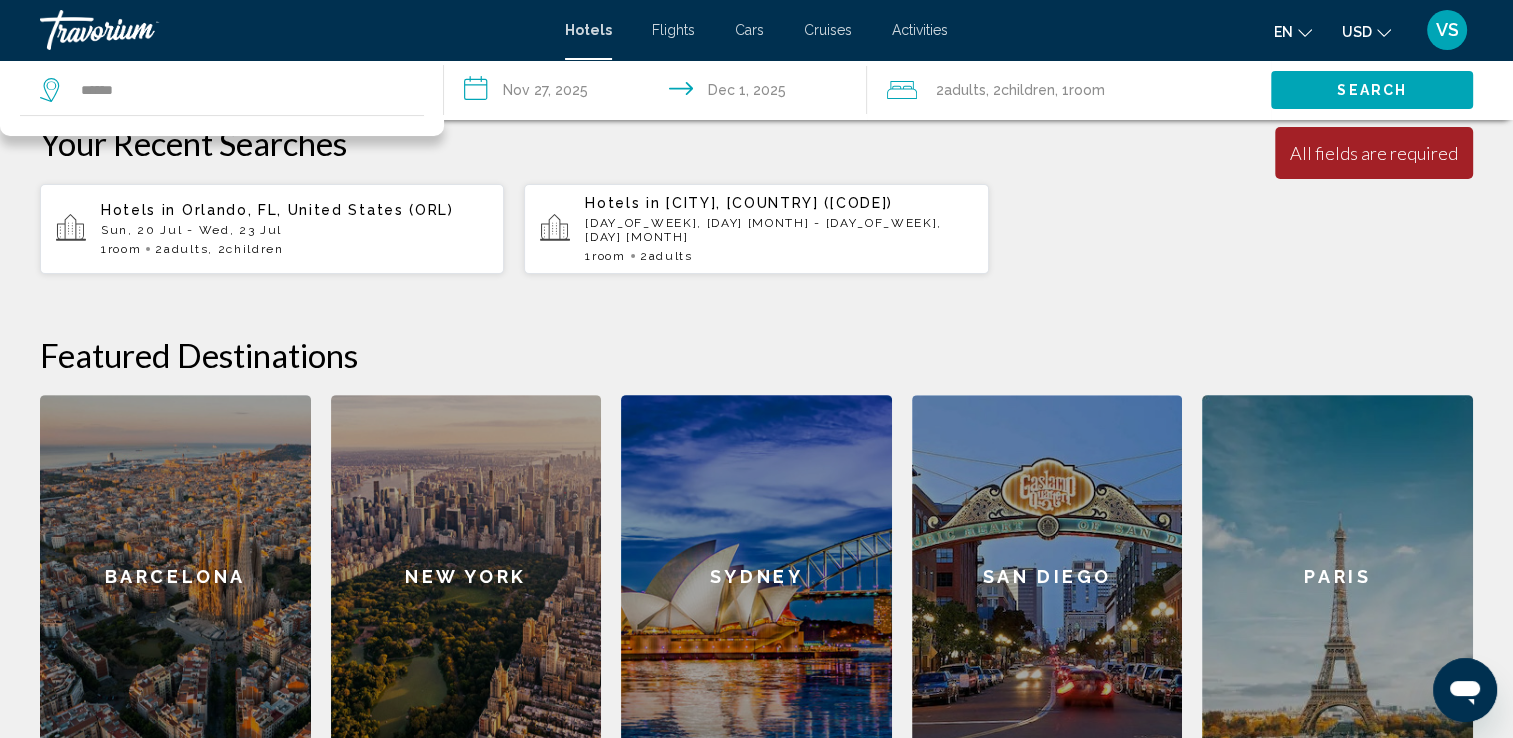 click on "Search" at bounding box center (1372, 91) 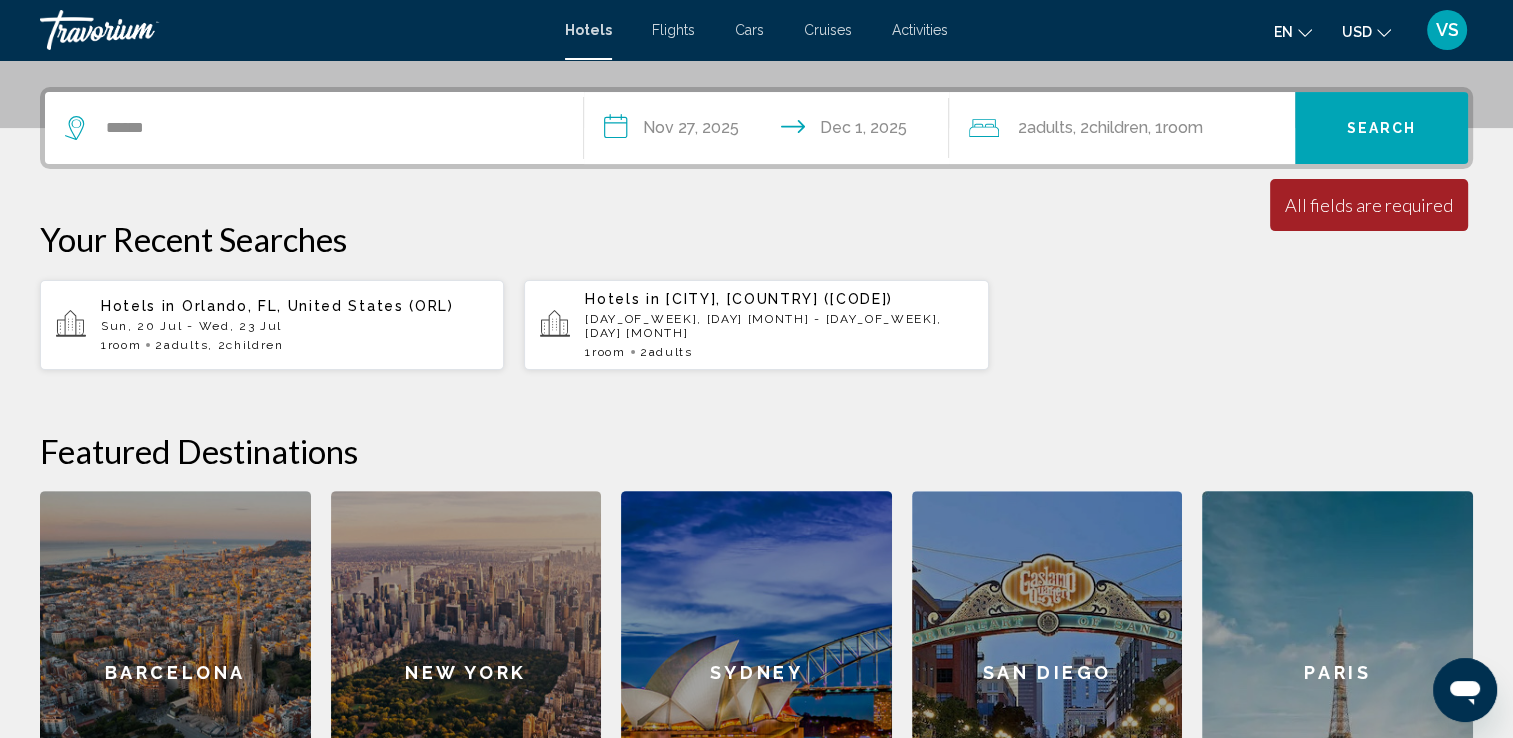 scroll, scrollTop: 468, scrollLeft: 0, axis: vertical 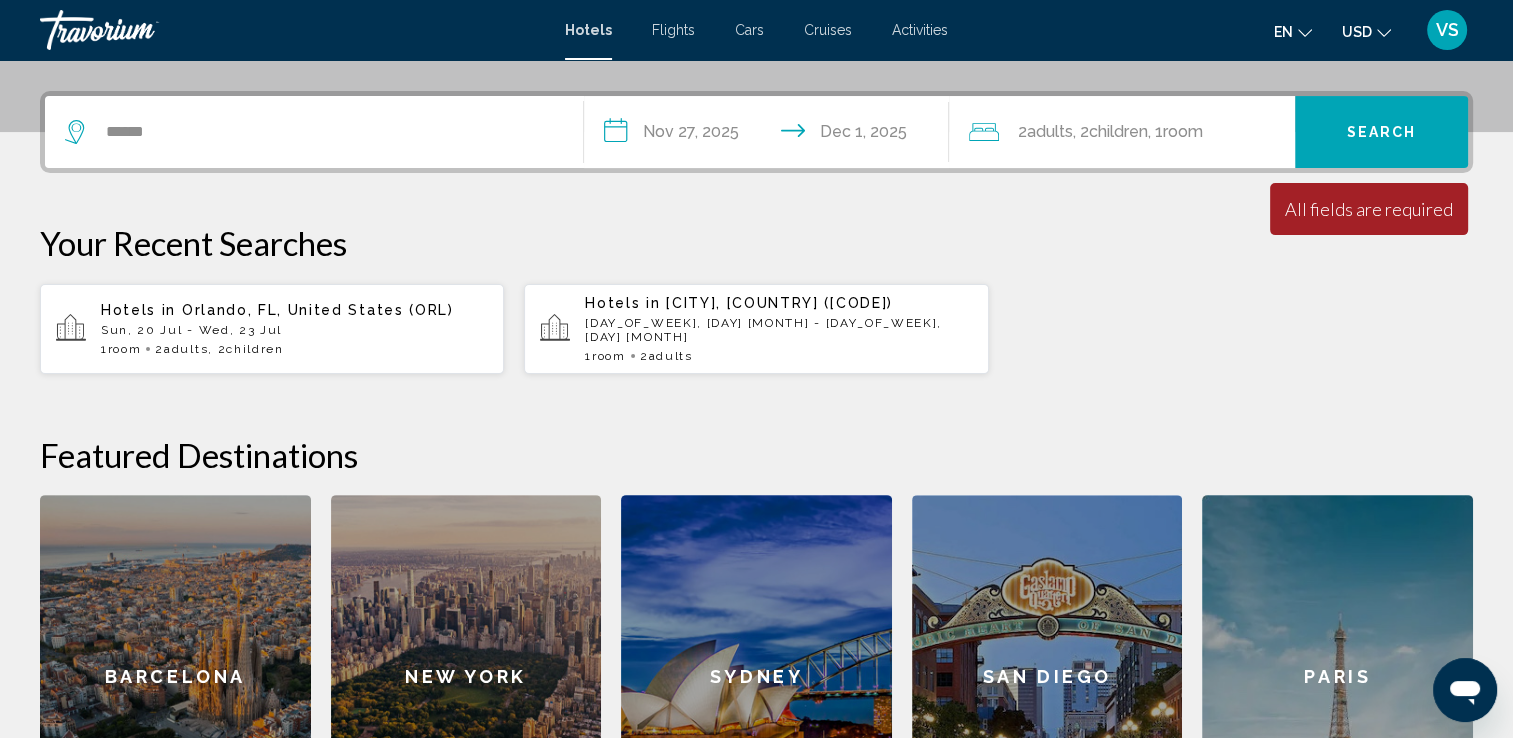 click at bounding box center (77, 132) 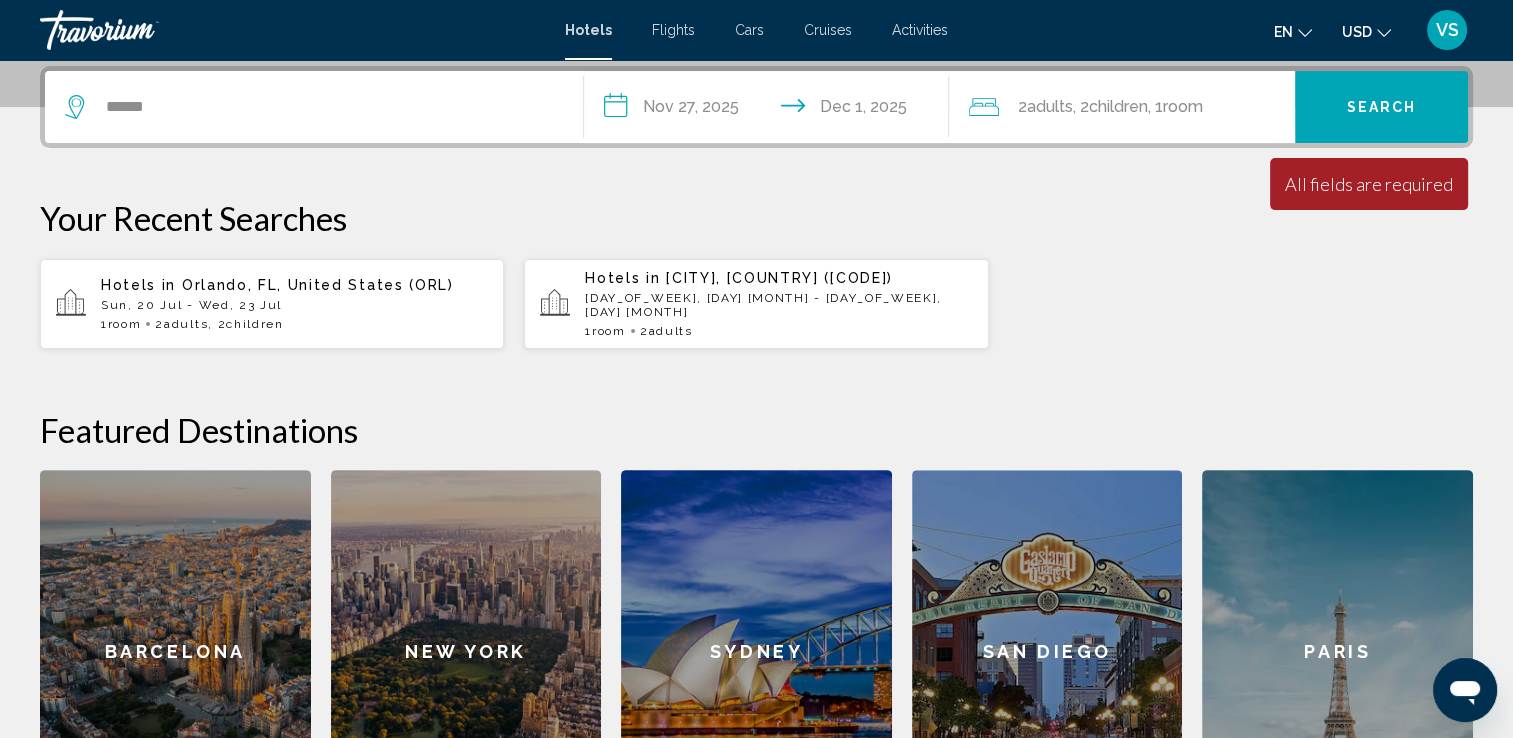 click at bounding box center [74, 107] 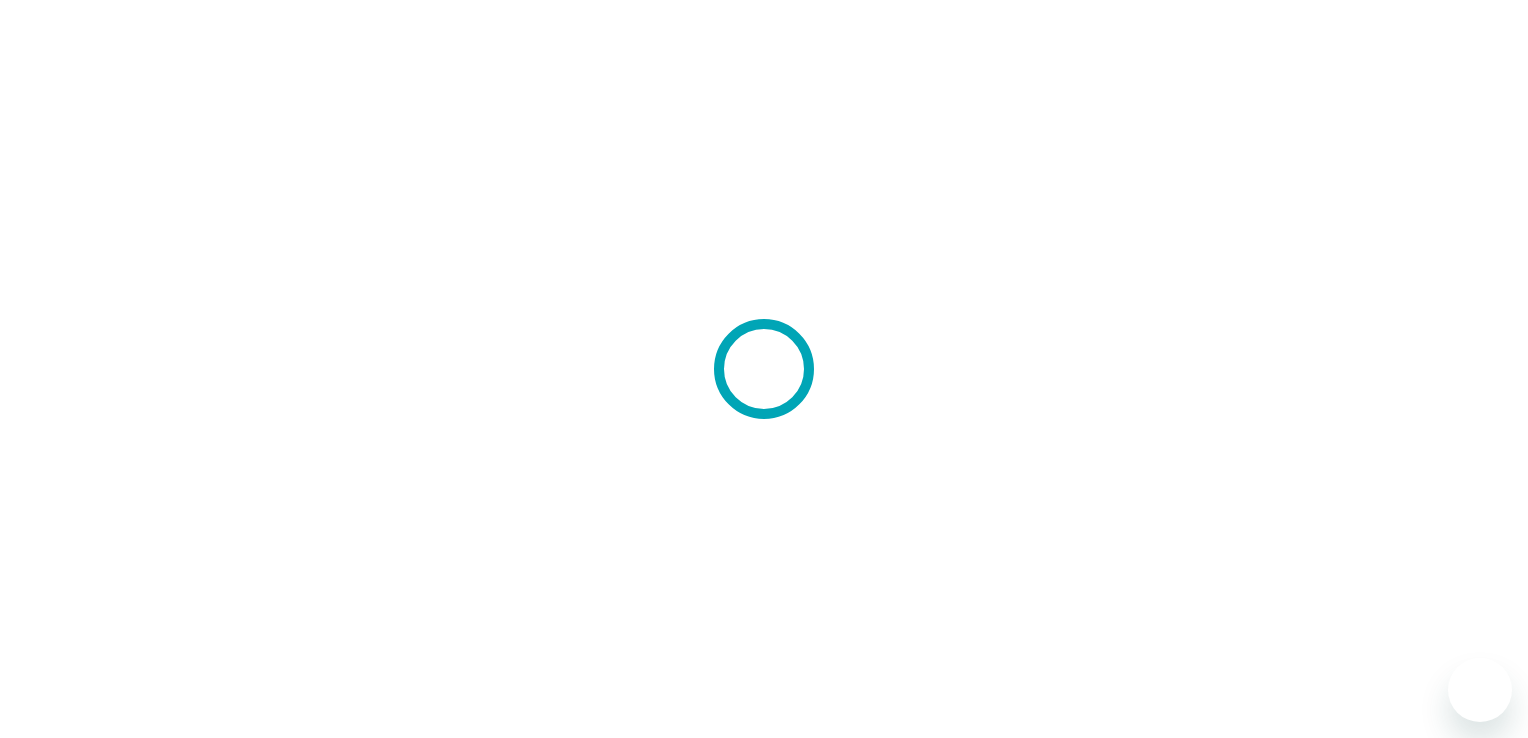 scroll, scrollTop: 0, scrollLeft: 0, axis: both 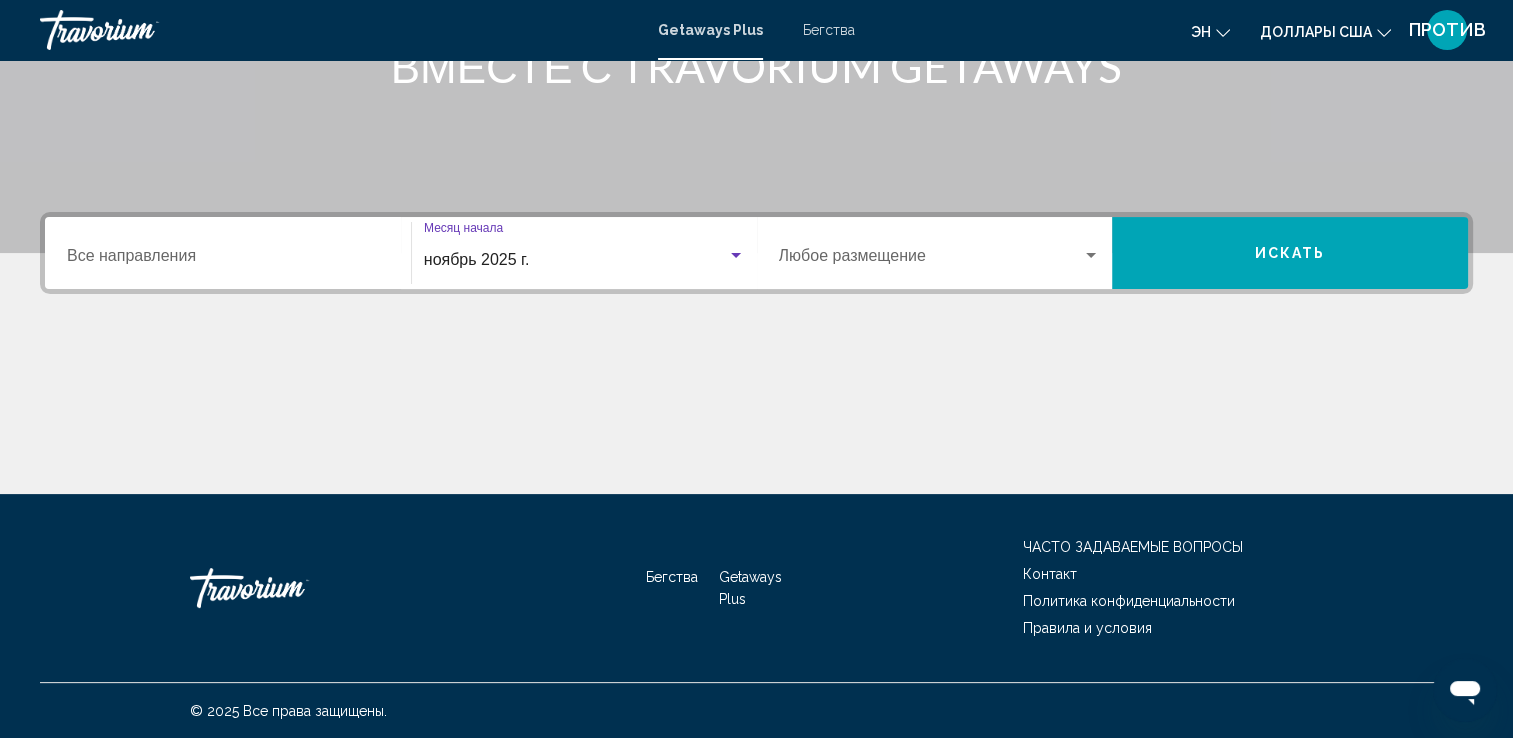 click on "Искать" at bounding box center [1290, 254] 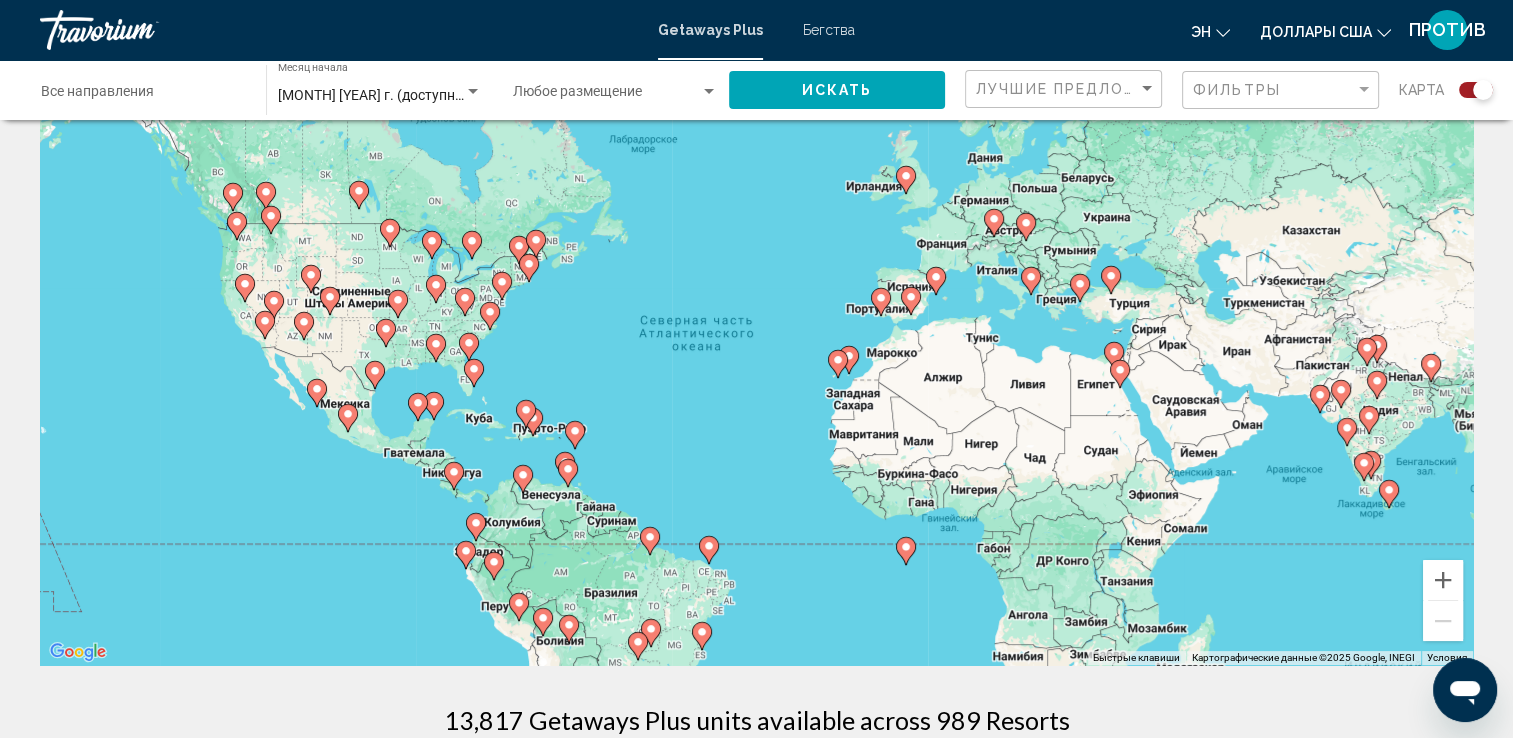 scroll, scrollTop: 0, scrollLeft: 0, axis: both 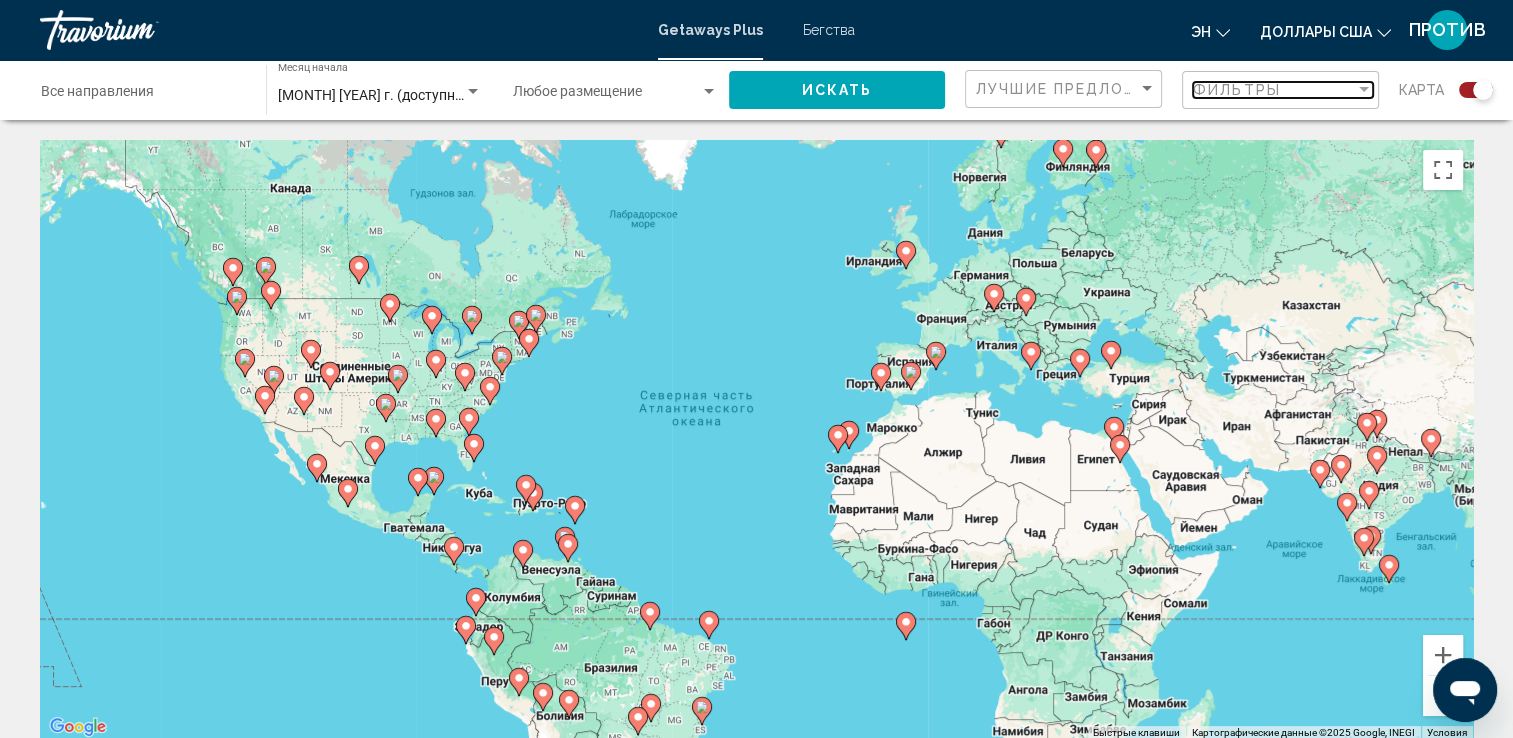 click at bounding box center (1364, 89) 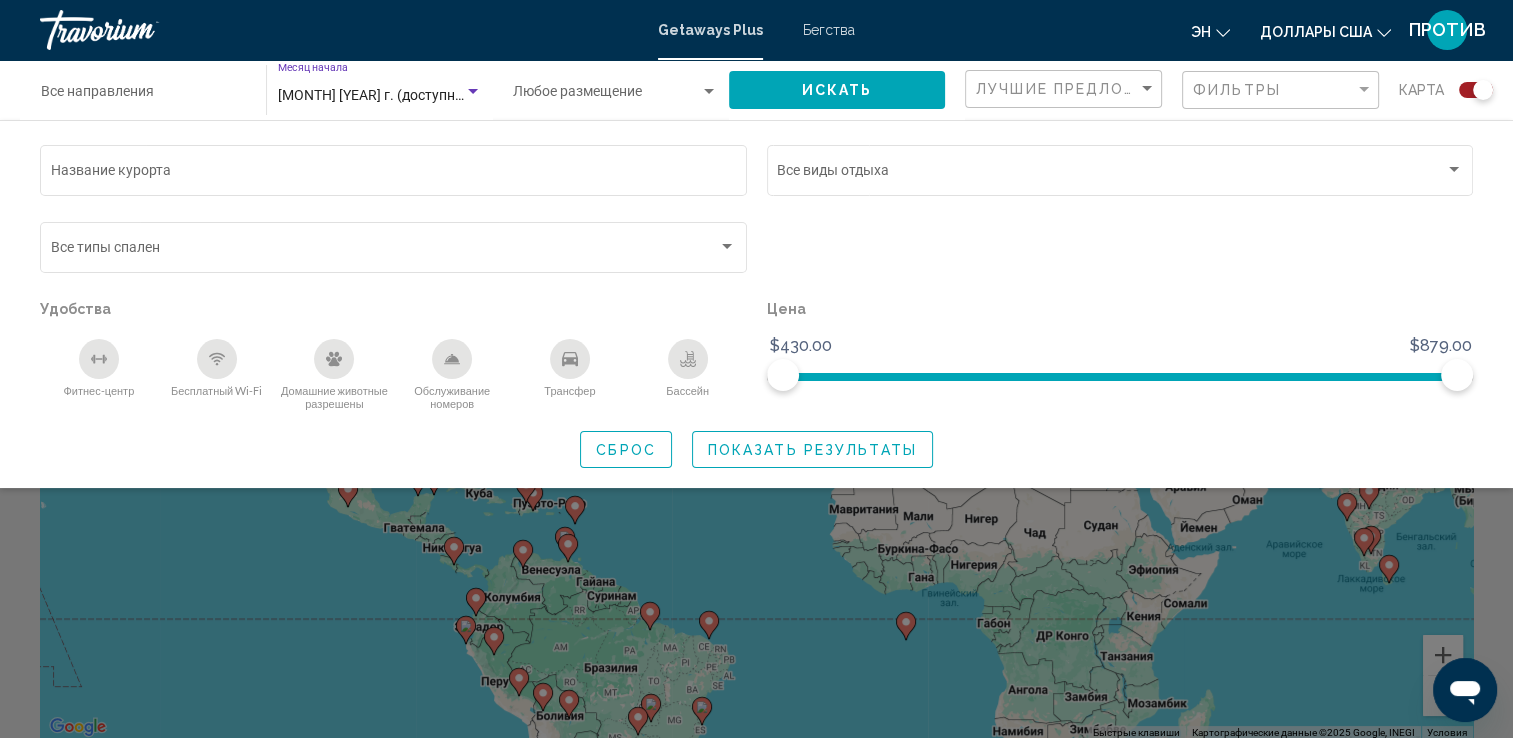 click at bounding box center (473, 91) 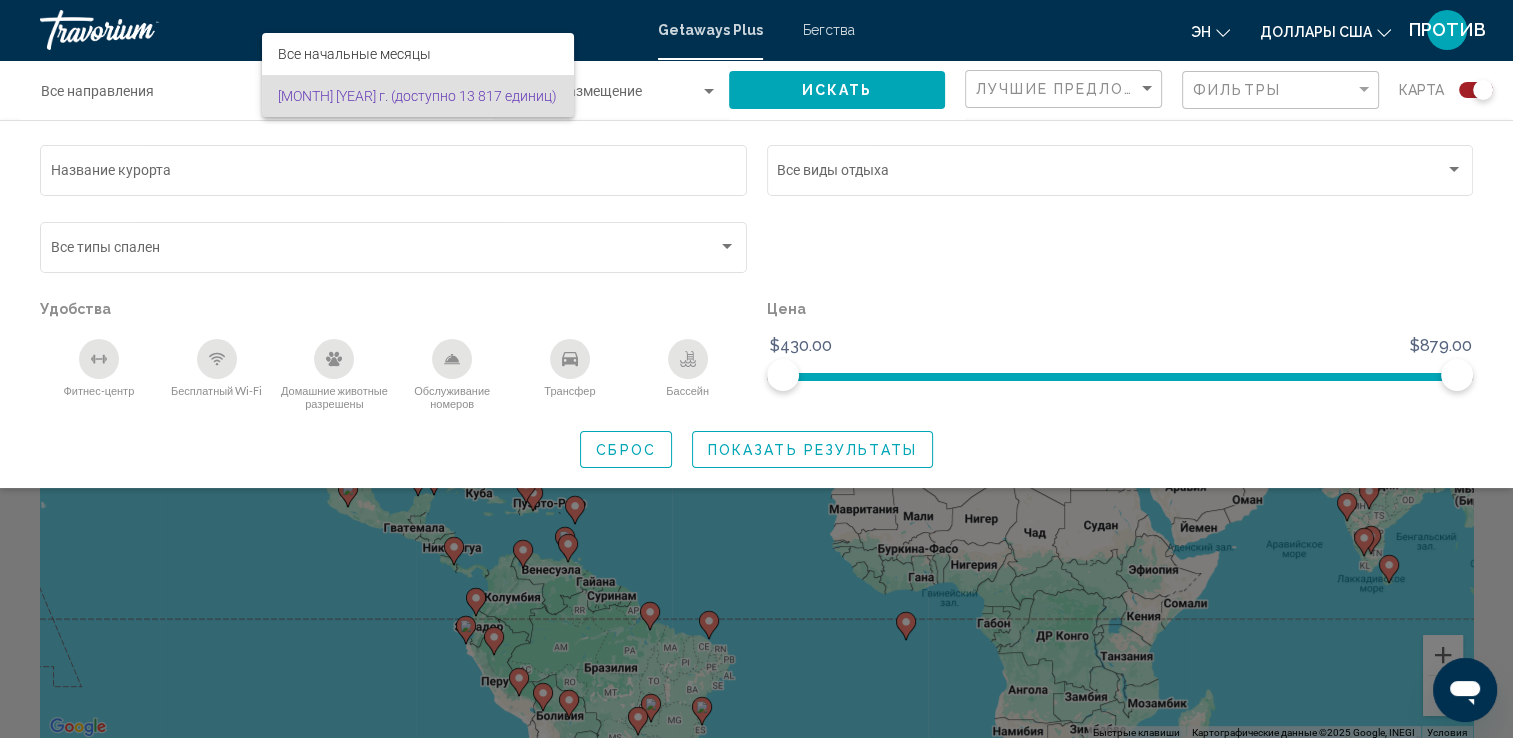 click at bounding box center [756, 369] 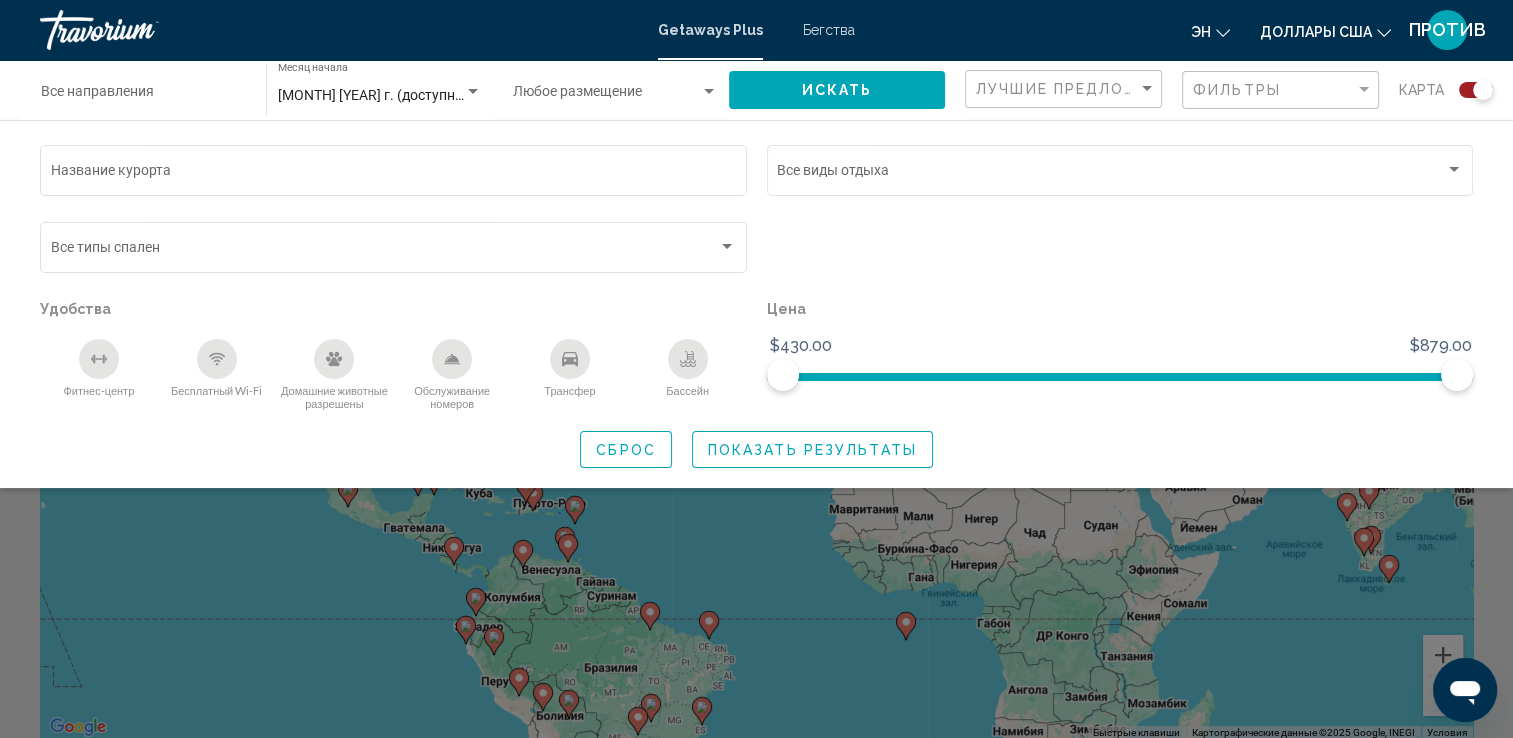 click at bounding box center (756, 519) 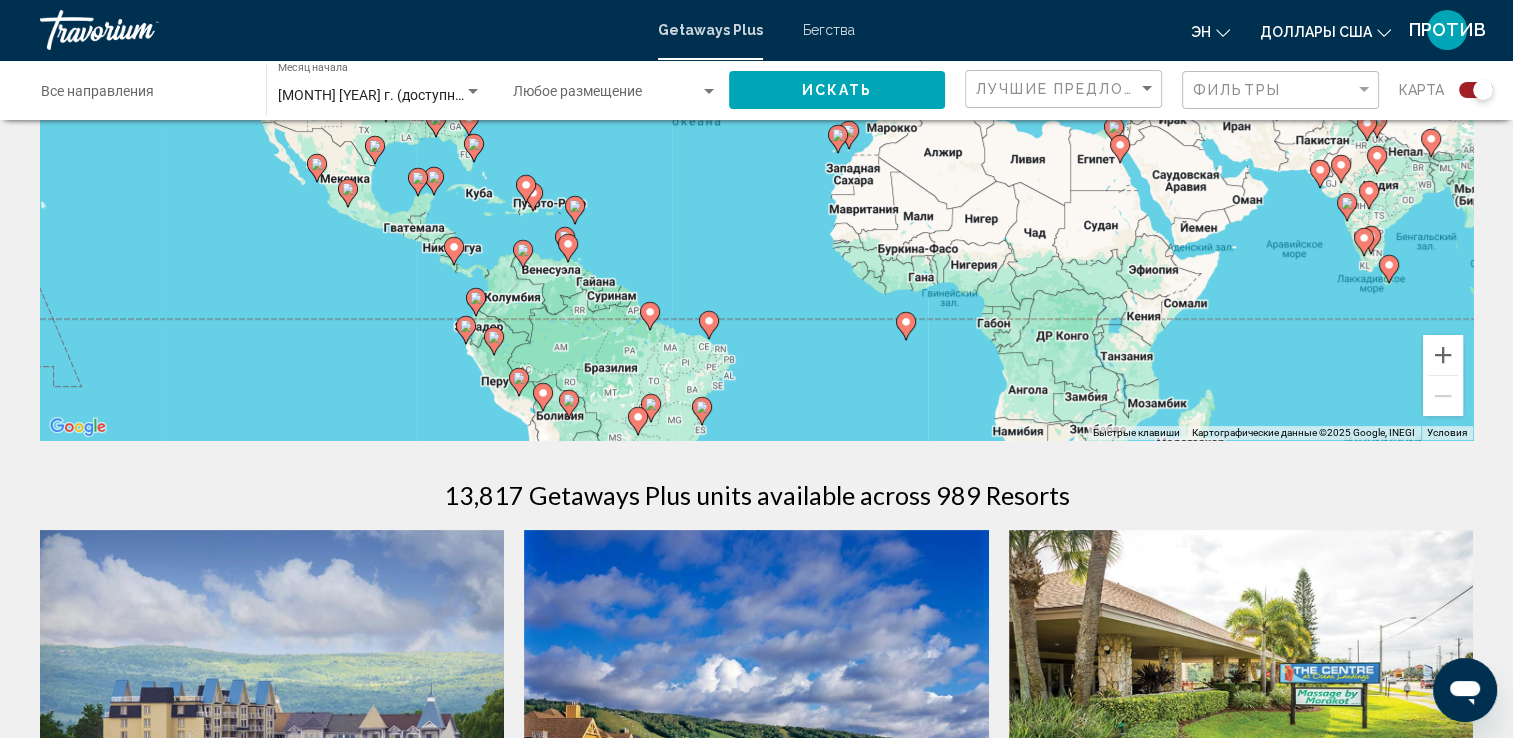 scroll, scrollTop: 0, scrollLeft: 0, axis: both 